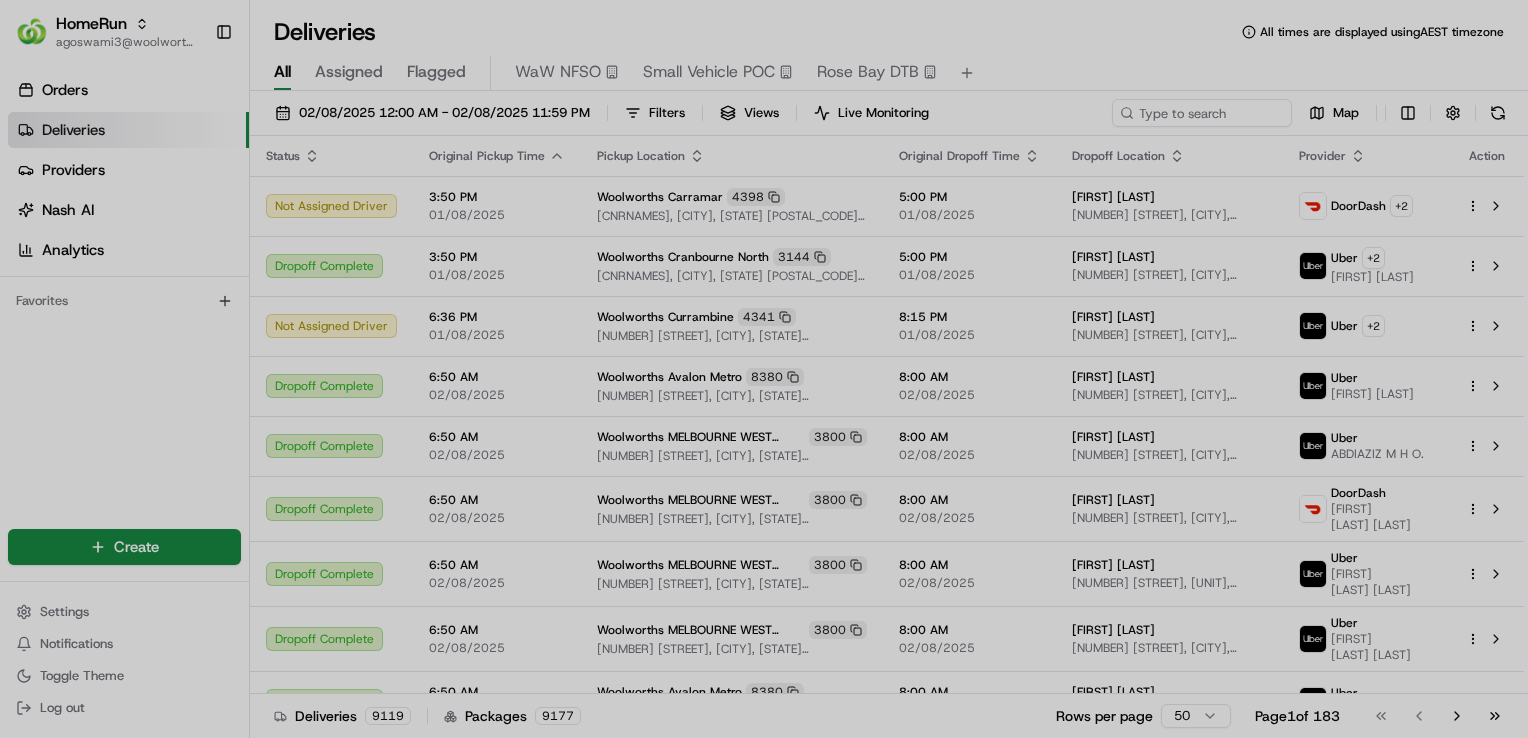 scroll, scrollTop: 0, scrollLeft: 0, axis: both 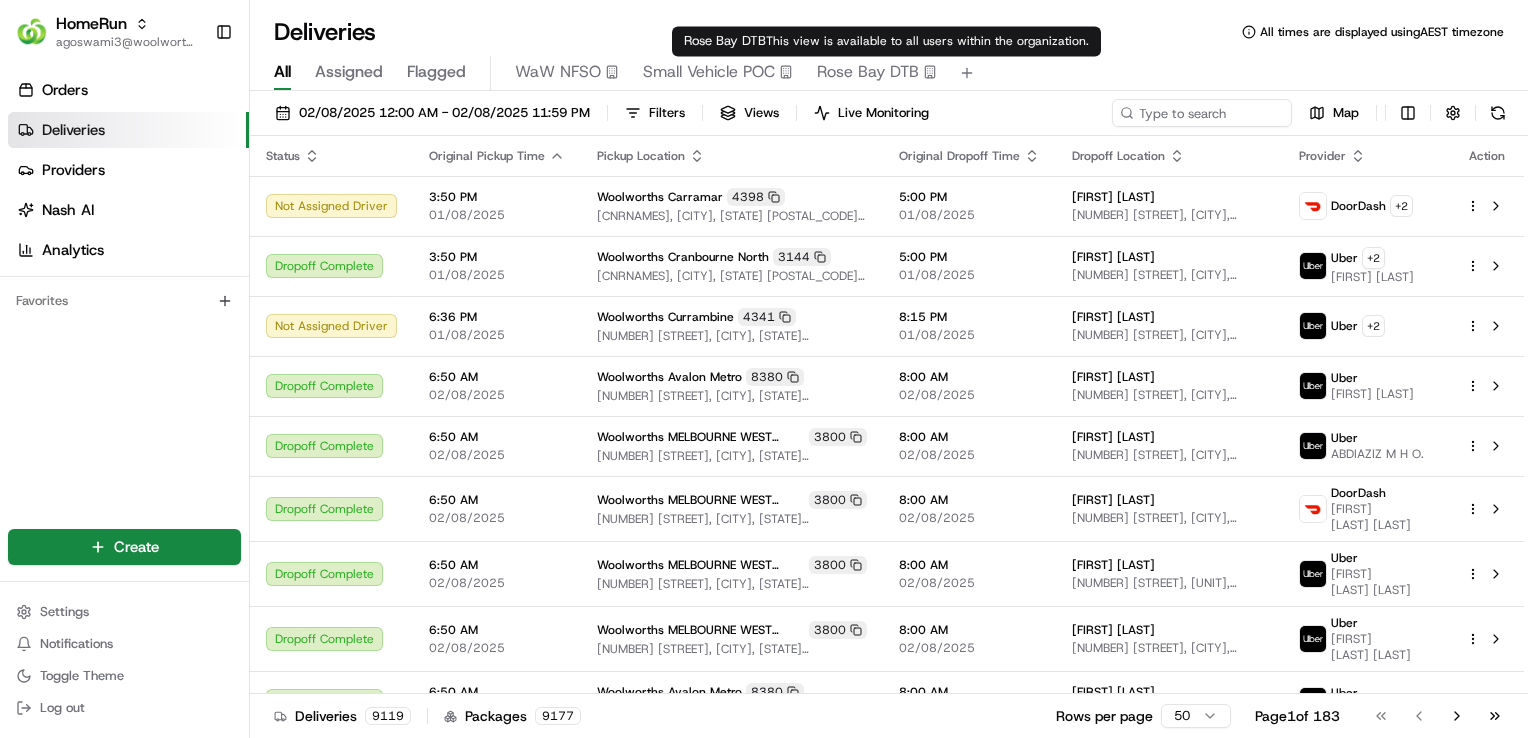 click on "Small Vehicle POC" at bounding box center (709, 72) 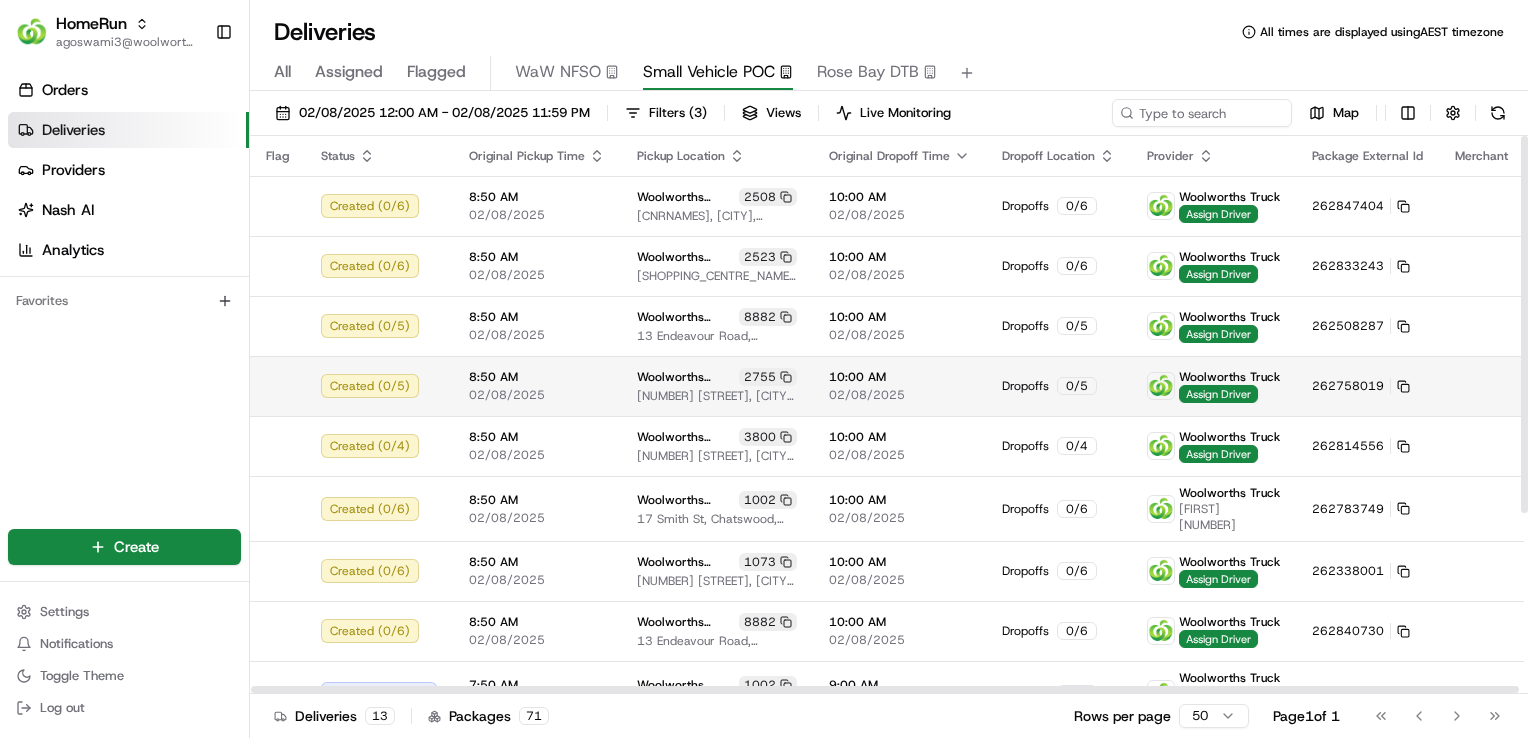 scroll, scrollTop: 266, scrollLeft: 0, axis: vertical 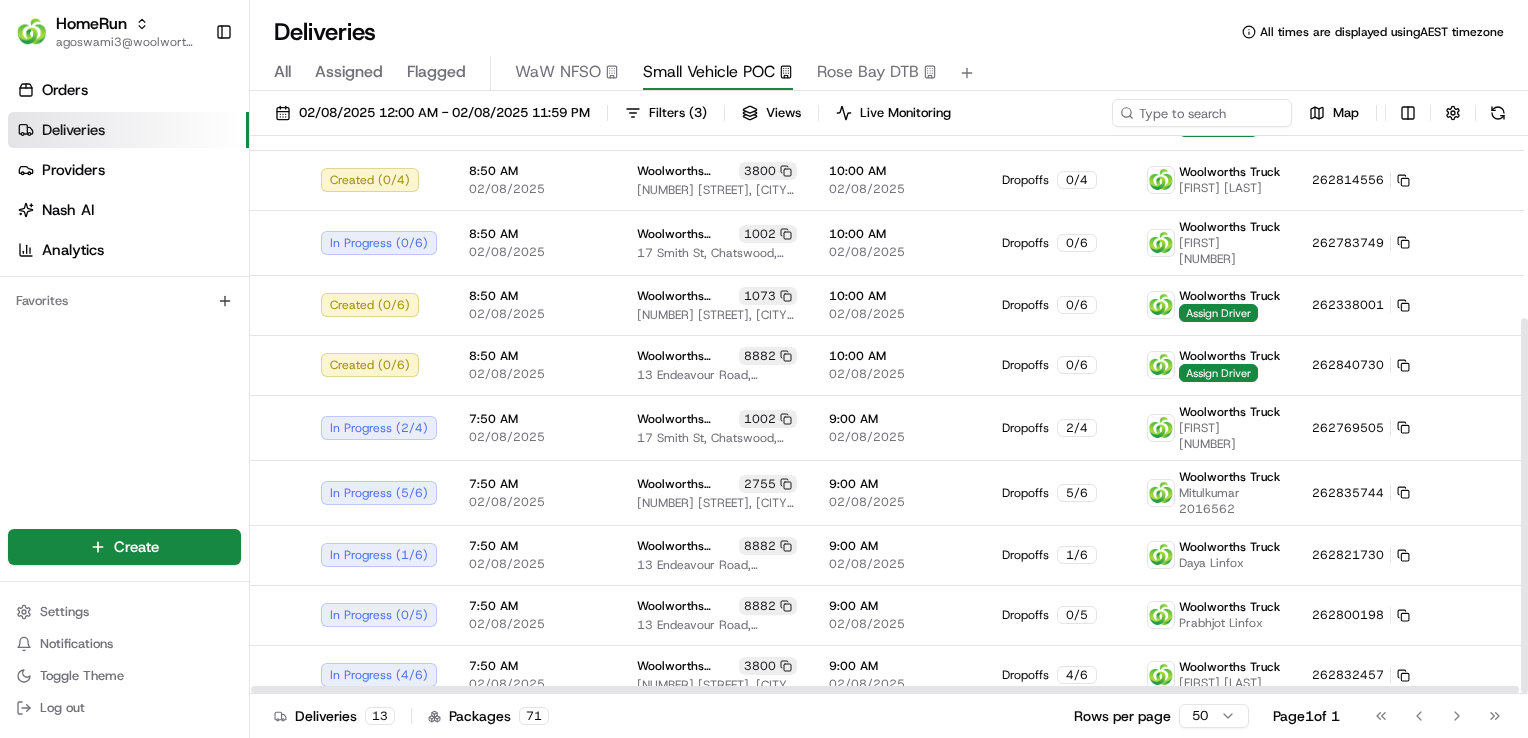 click on "[DATE] [TIME] - [DATE] [TIME] Filters ( 3 ) Views Live Monitoring Map Flag Status Original Pickup Time Pickup Location Original Dropoff Time Dropoff Location Provider Package External Id Merchant Action Created ( 0 / 6 ) [TIME] [DATE] Woolworths North Lakes 2508 [CNRNAMES], [CITY], [STATE] [POSTAL_CODE], [COUNTRY] [TIME] Dropoffs 0 / 6 Woolworths Truck Assign Driver 262847404 In Progress ( 0 / 6 ) [TIME] [DATE] Woolworths Skygate (Brisbane Airport) 2523 [SHOPPING_CENTRE_NAME], [NUMBER] [STREET], [CITY], [STATE] [POSTAL_CODE], [COUNTRY] [TIME] Dropoffs 0 / 6 Woolworths Truck Harjeet Rai 2016683 262833243 Created ( 0 / 5 ) [TIME] [DATE] Woolworths Caringbah CFC (CDOS) 8882 [NUMBER] [STREET], [CITY], [STATE] [POSTAL_CODE], [COUNTRY] [TIME] Dropoffs 0 / 5 Woolworths Truck Assign Driver 262508287 Created ( 0 / 5 ) [TIME] [DATE] Woolworths Rochedale CFC (RDOS) 2755 [NUMBER] [STREET], [CITY], [STATE] [POSTAL_CODE], [COUNTRY] [TIME] Dropoffs 0 / 5 Woolworths Truck ( 0 )" at bounding box center (889, 416) 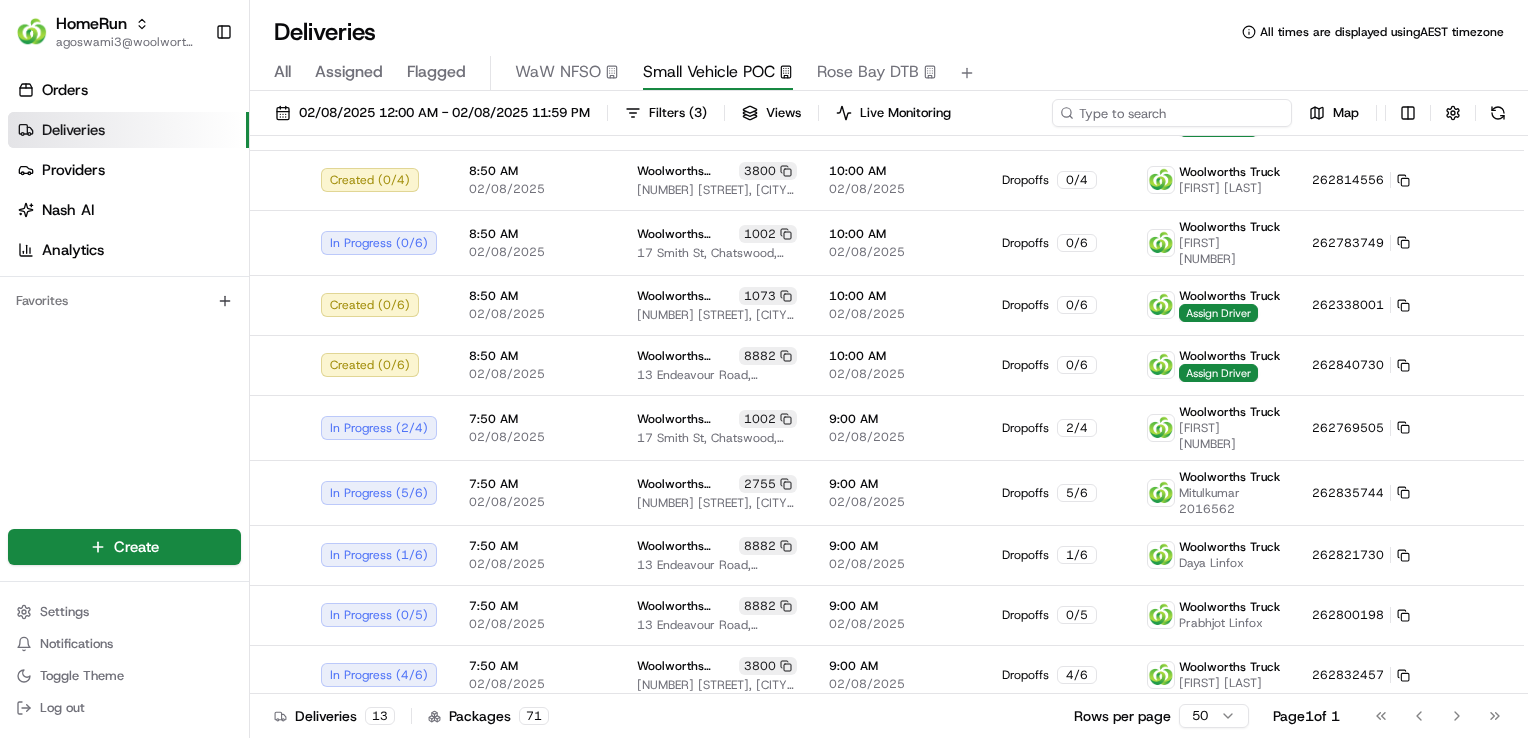 click at bounding box center (1172, 113) 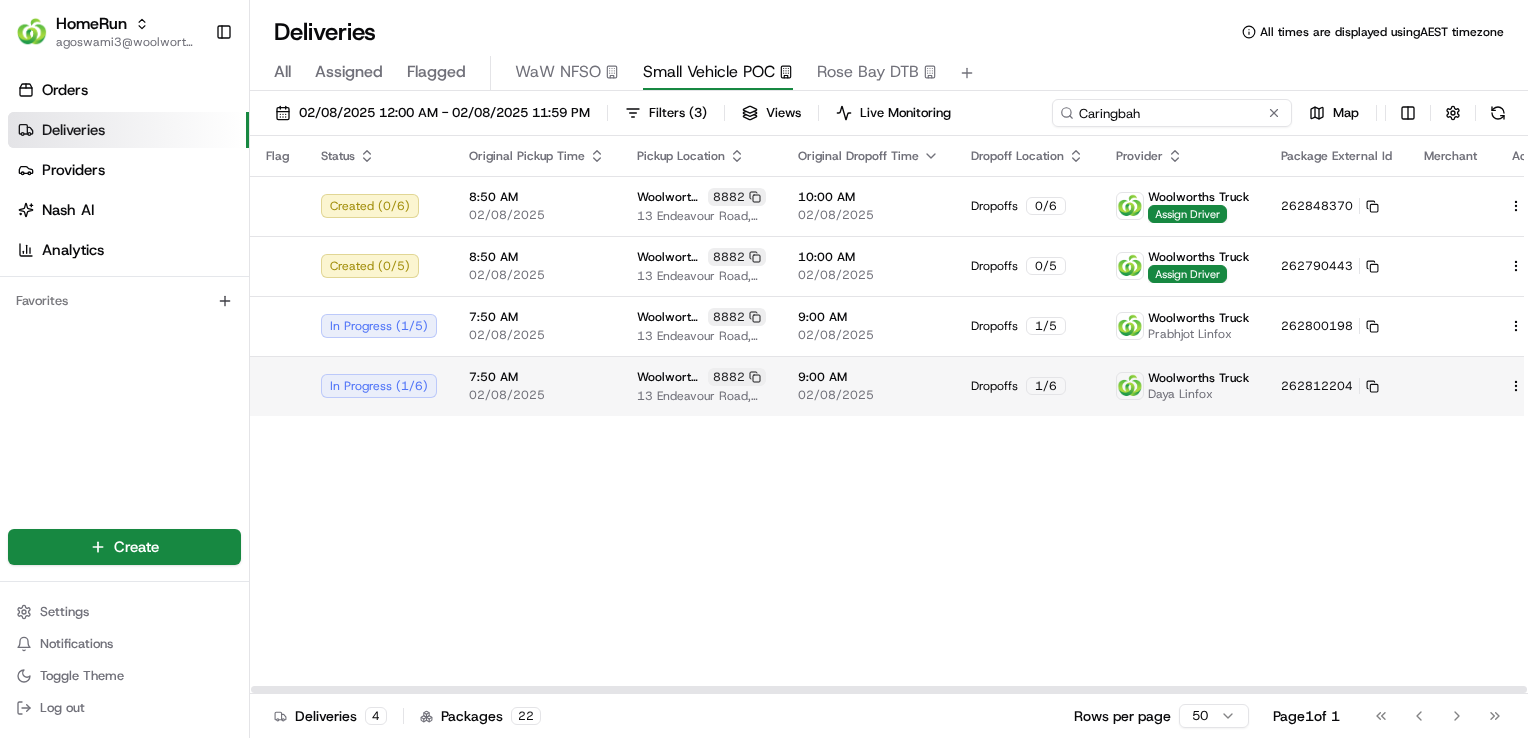 type on "Caringbah" 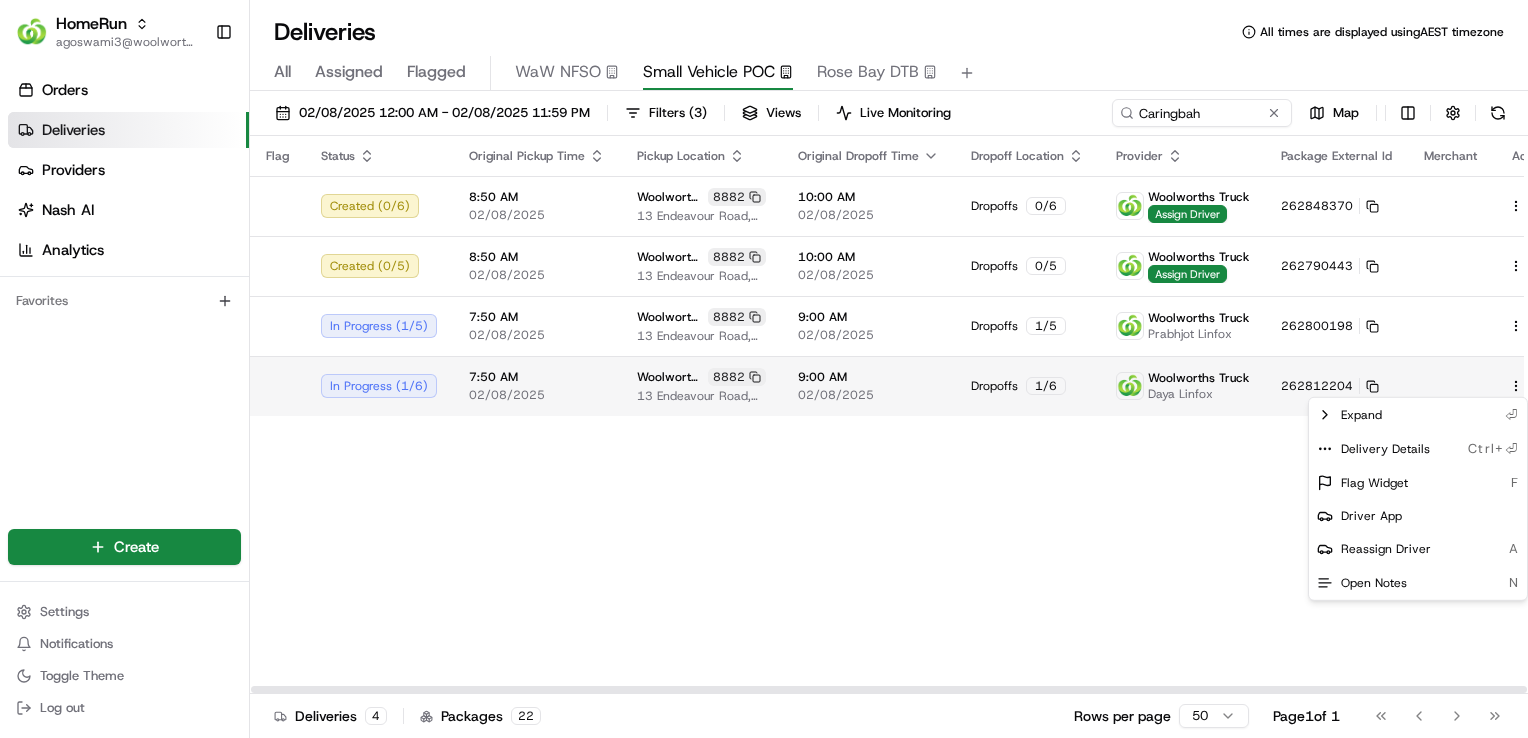 click on "HomeRun [EMAIL] Toggle Sidebar Orders Deliveries Providers Nash AI Analytics Favorites Main Menu Members & Organization Organization Users Roles Preferences Customization Tracking Orchestration Automations Dispatch Strategy Optimization Strategy Locations Pickup Locations Dropoff Locations Billing Billing Refund Requests Integrations Notification Triggers Webhooks API Keys Request Logs Create Settings Notifications Toggle Theme Log out Deliveries All times are displayed using AEST timezone All Assigned Flagged WaW NFSO Small Vehicle POC Rose Bay DTB [DATE] [TIME] - [DATE] [TIME] Filters ( 3 ) Views Live Monitoring Caringbah Map Flag Status Original Pickup Time Pickup Location Original Dropoff Time Dropoff Location Provider Package External Id Merchant Action Created ( 0 / 6 ) [TIME] [DATE] Woolworths Caringbah CFC (CDOS) 8882 [NUMBER] [STREET], [CITY], [STATE] [POSTAL_CODE], [COUNTRY] [TIME] Dropoffs 0 / 6 Woolworths Truck Assign Driver 262848370 ( 0 )" at bounding box center [764, 369] 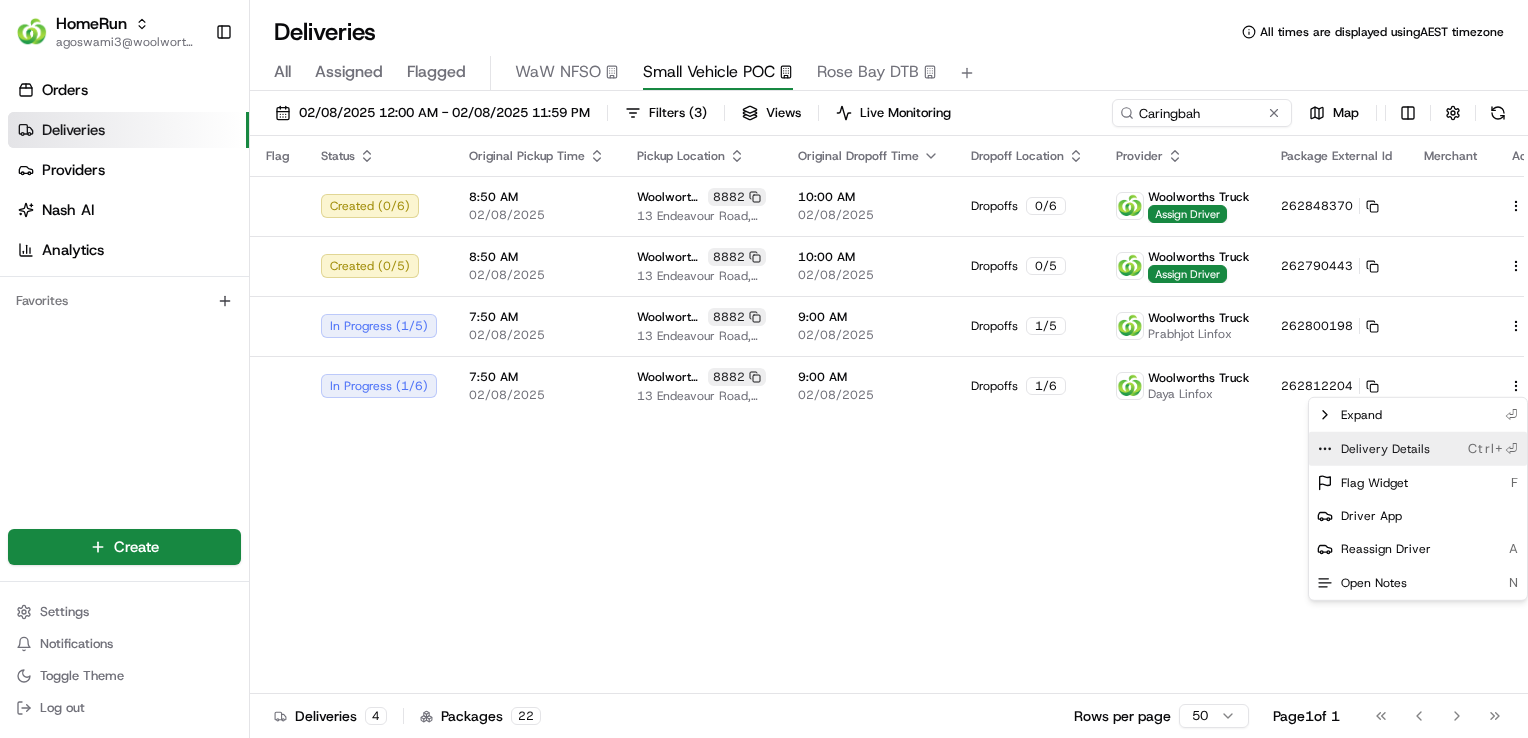 click on "Delivery Details Ctrl+⏎" at bounding box center [1418, 449] 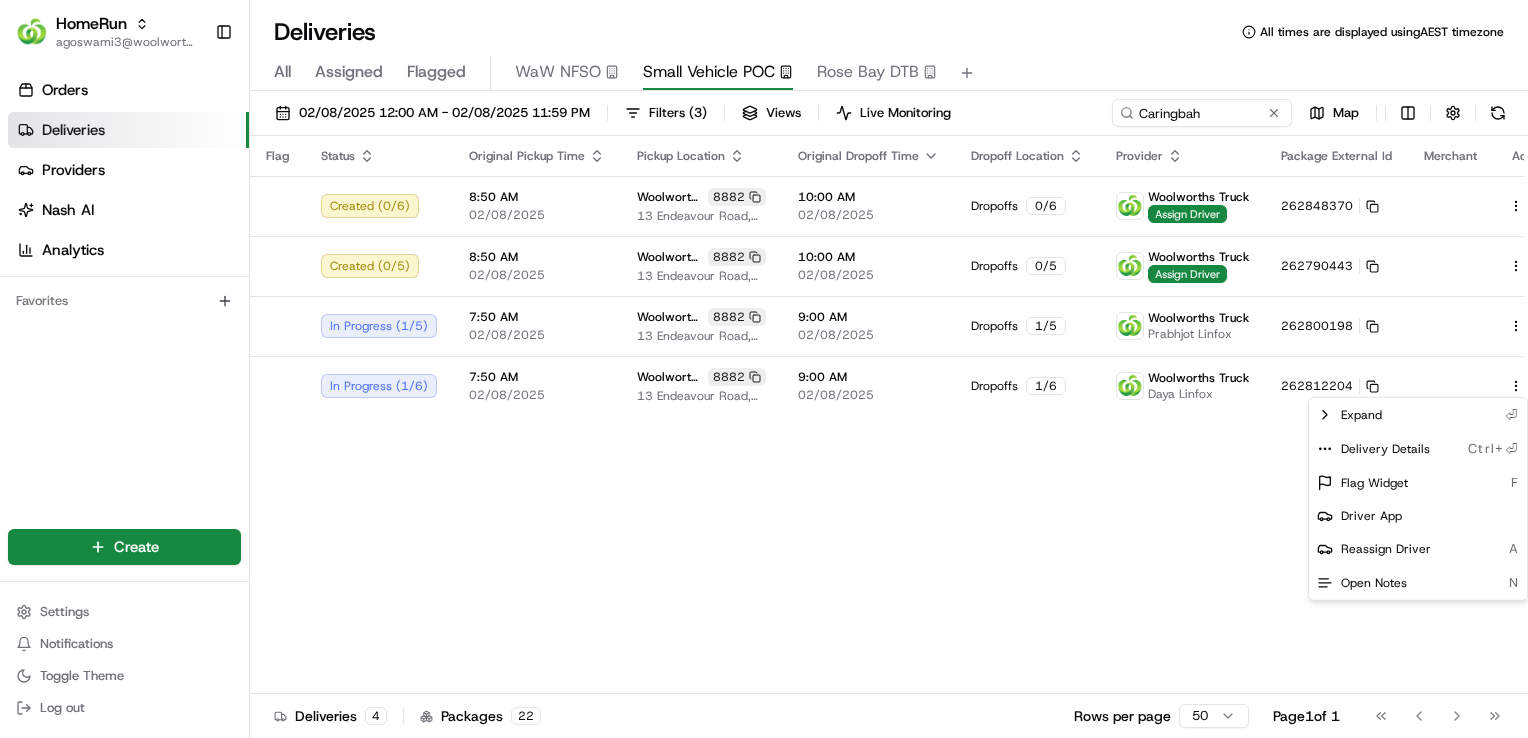 drag, startPoint x: 1132, startPoint y: 561, endPoint x: 1140, endPoint y: 459, distance: 102.31325 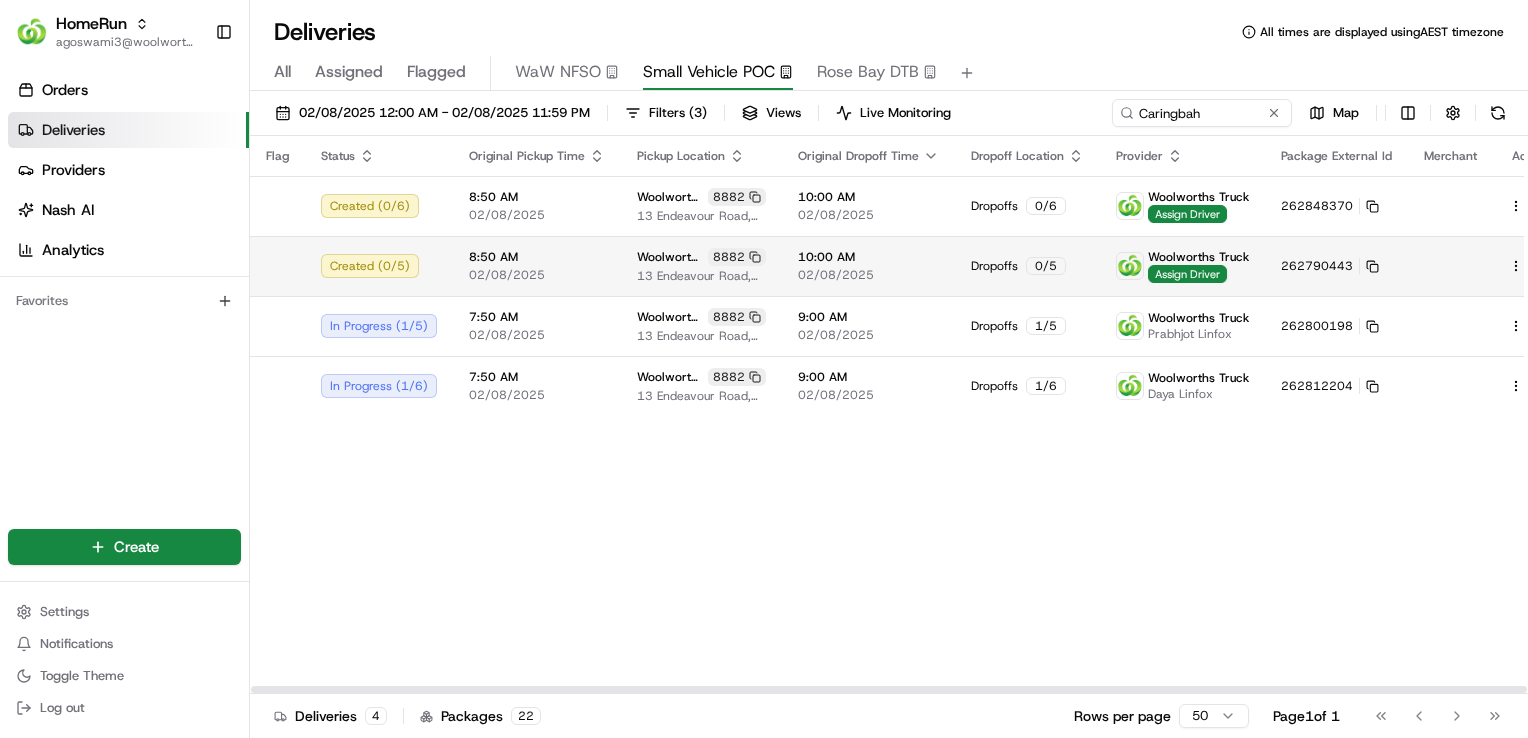 click on "HomeRun agoswami3@woolworths.com.au Toggle Sidebar Orders Deliveries Providers Nash AI Analytics Favorites Main Menu Members & Organization Organization Users Roles Preferences Customization Tracking Orchestration Automations Dispatch Strategy Optimization Strategy Locations Pickup Locations Dropoff Locations Billing Billing Refund Requests Integrations Notification Triggers Webhooks API Keys Request Logs Create Settings Notifications Toggle Theme Log out Deliveries All times are displayed using  AEST   timezone All Assigned Flagged WaW NFSO Small Vehicle POC Rose Bay DTB 02/08/2025 12:00 AM - 02/08/2025 11:59 PM Filters ( 3 ) Views Live Monitoring Caringbah Map Flag Status Original Pickup Time Pickup Location Original Dropoff Time Dropoff Location Provider Package External Id Merchant Action Created ( 0 / 6 ) 8:50 AM 02/08/2025 Woolworths Caringbah CFC (CDOS) 8882 13 Endeavour Road, Caringbah, NSW 2229, AU 10:00 AM 02/08/2025 Dropoffs 0  /  6 Woolworths Truck Assign Driver 262848370 ( 0" at bounding box center (764, 369) 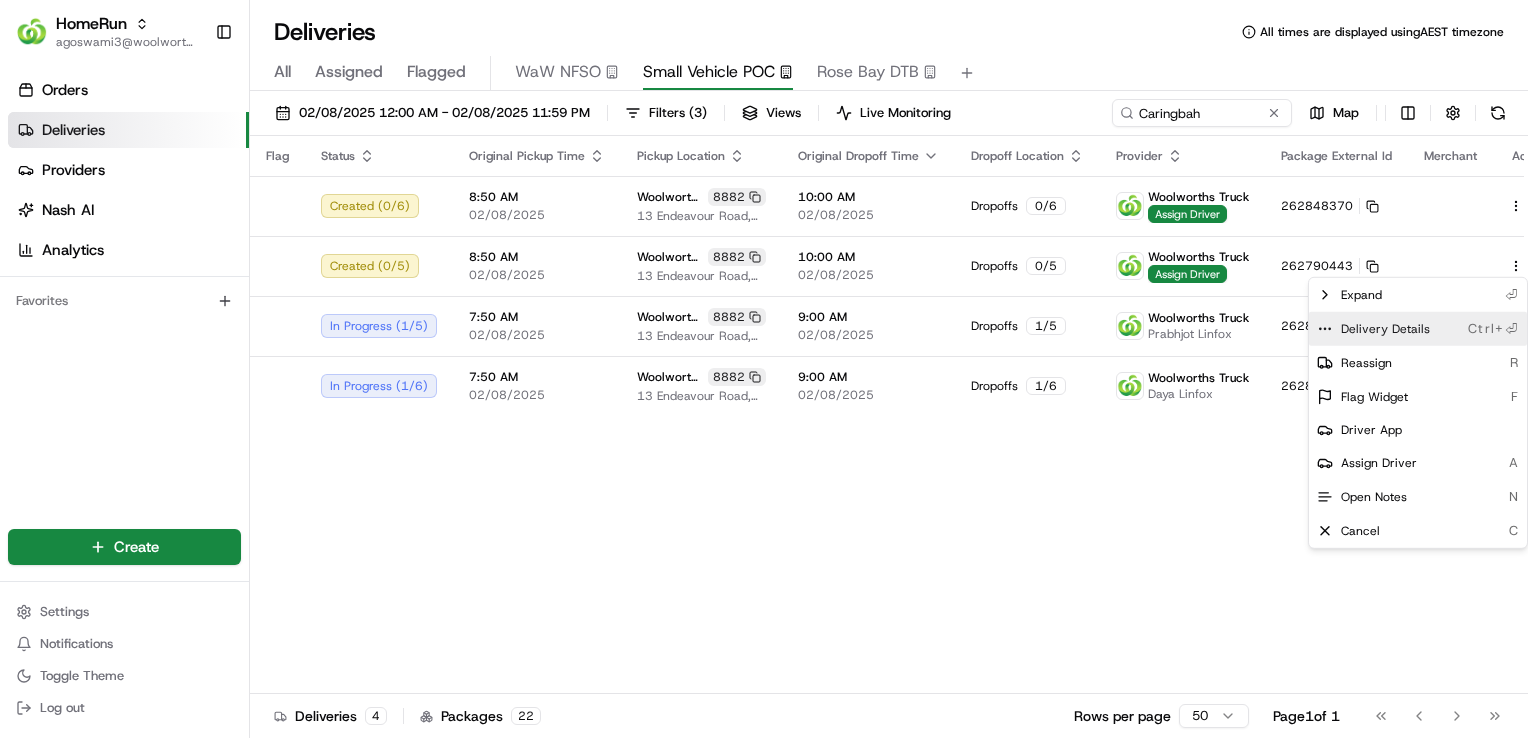 click on "Delivery Details Ctrl+⏎" at bounding box center (1418, 329) 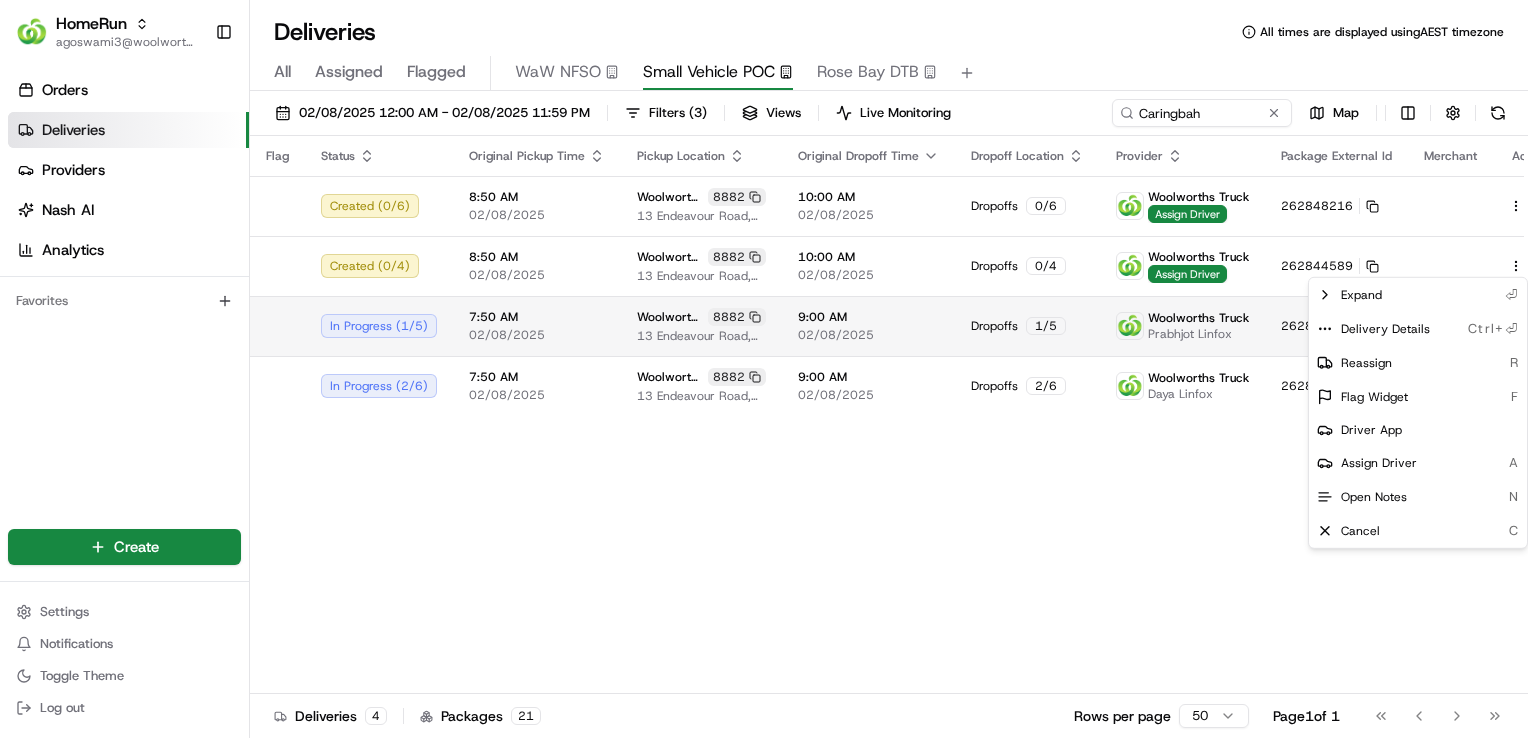 drag, startPoint x: 1074, startPoint y: 522, endPoint x: 929, endPoint y: 339, distance: 233.48233 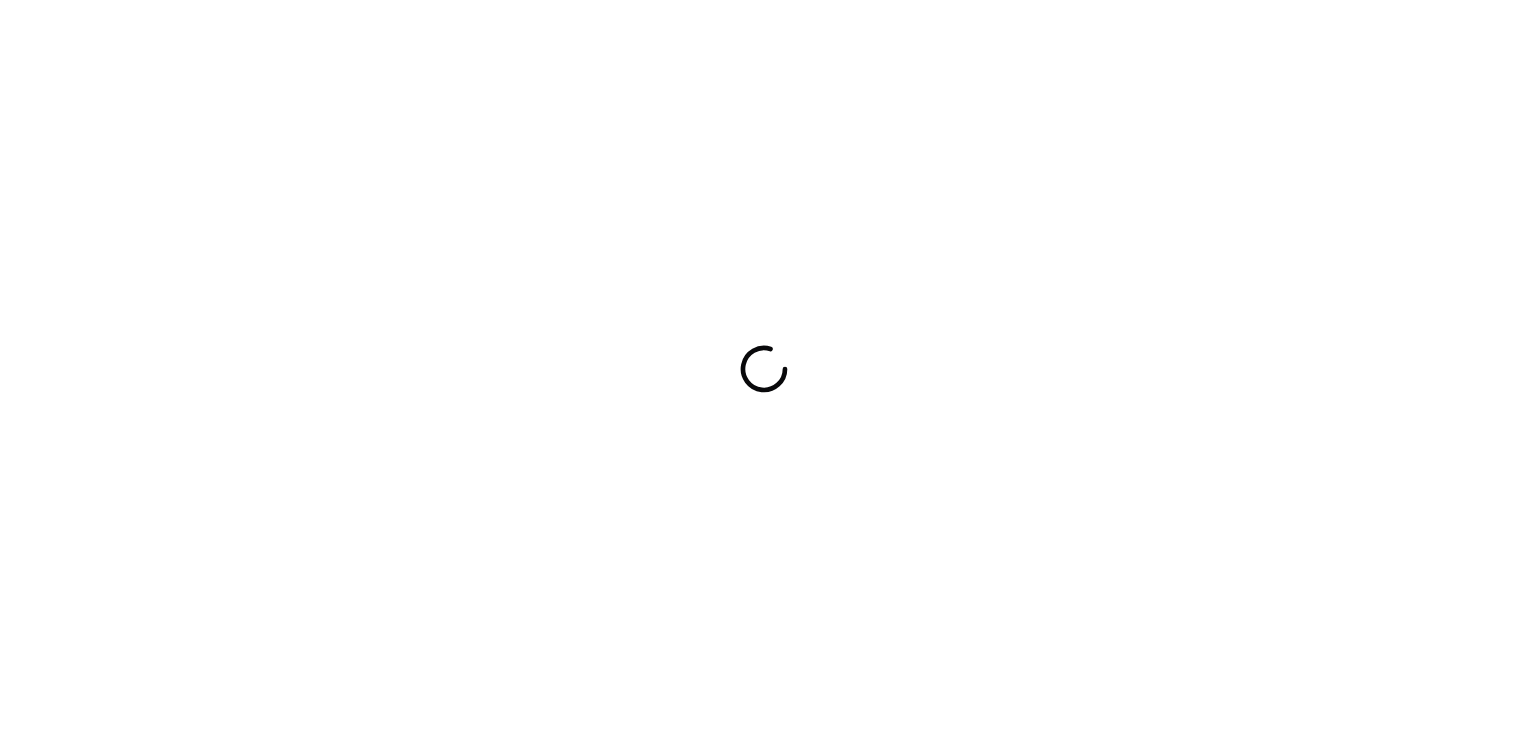 scroll, scrollTop: 0, scrollLeft: 0, axis: both 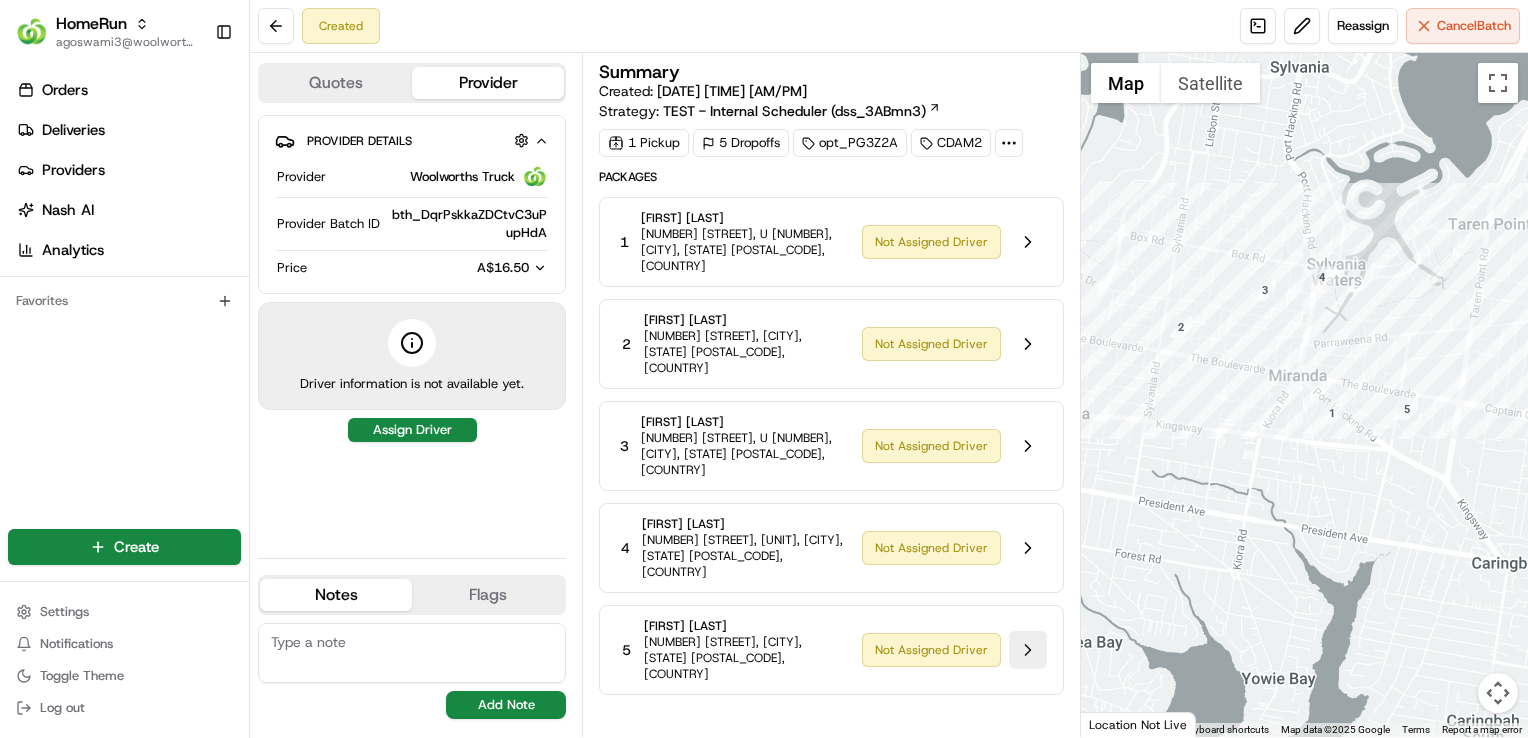 click at bounding box center (1028, 650) 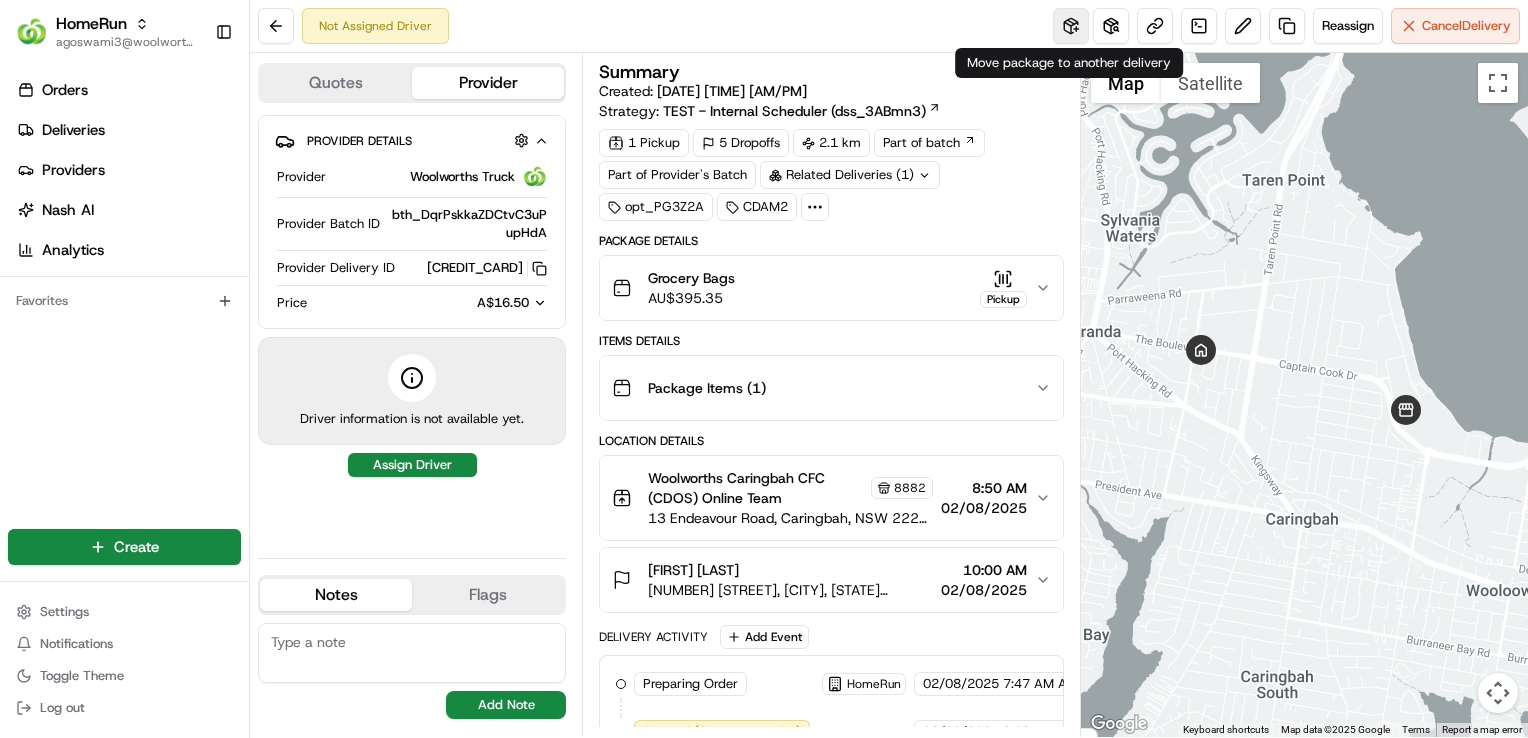 click at bounding box center (1071, 26) 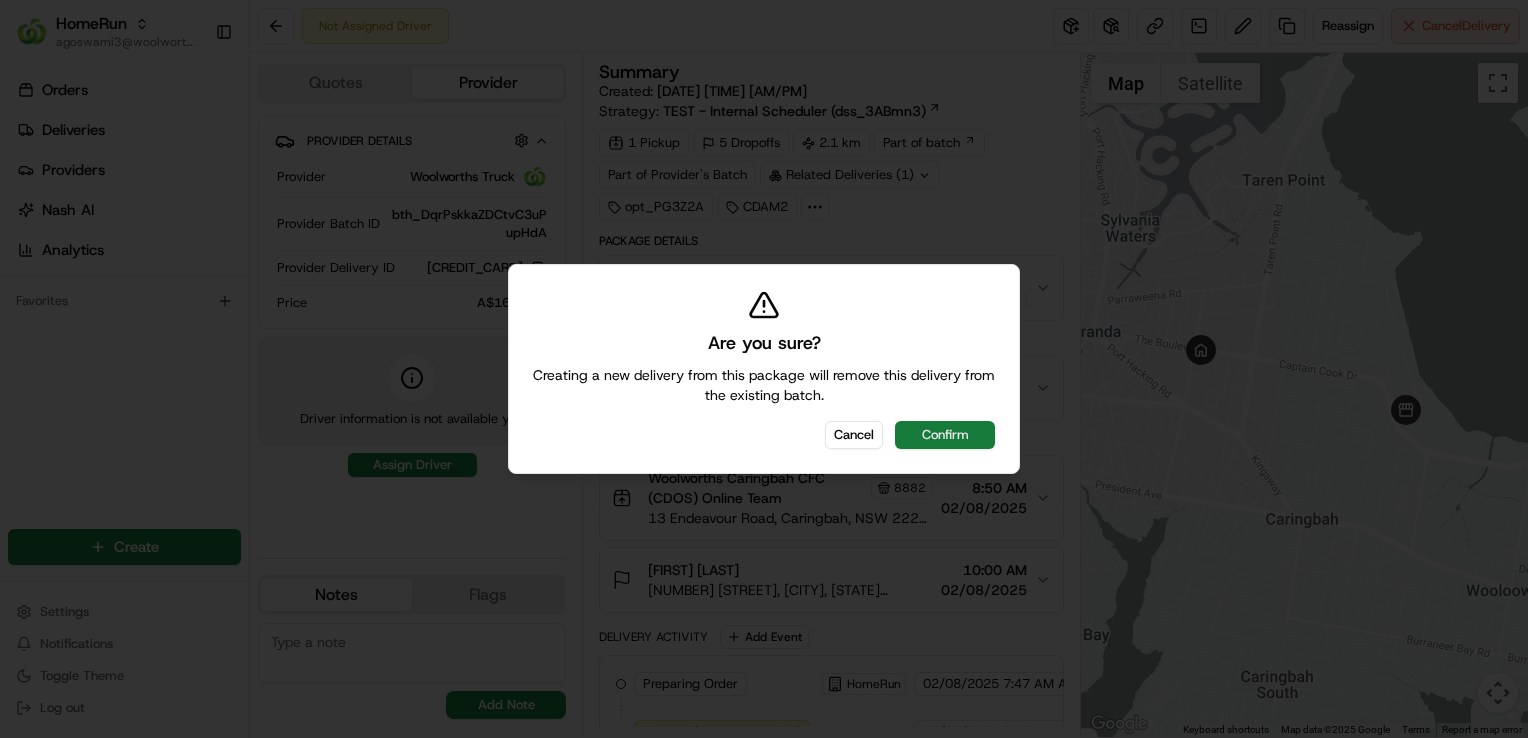 click on "Confirm" at bounding box center (945, 435) 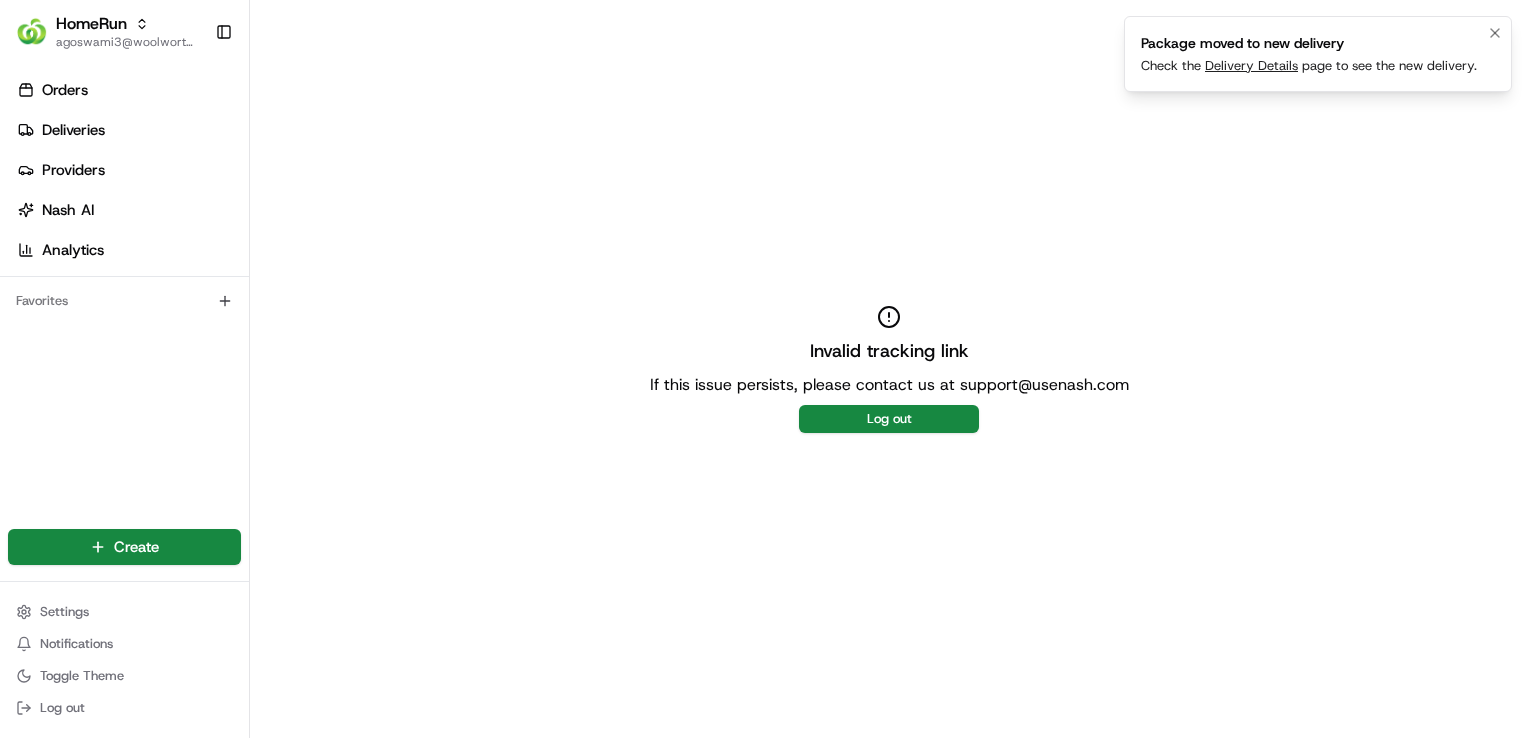 click on "Delivery Details" at bounding box center (1251, 65) 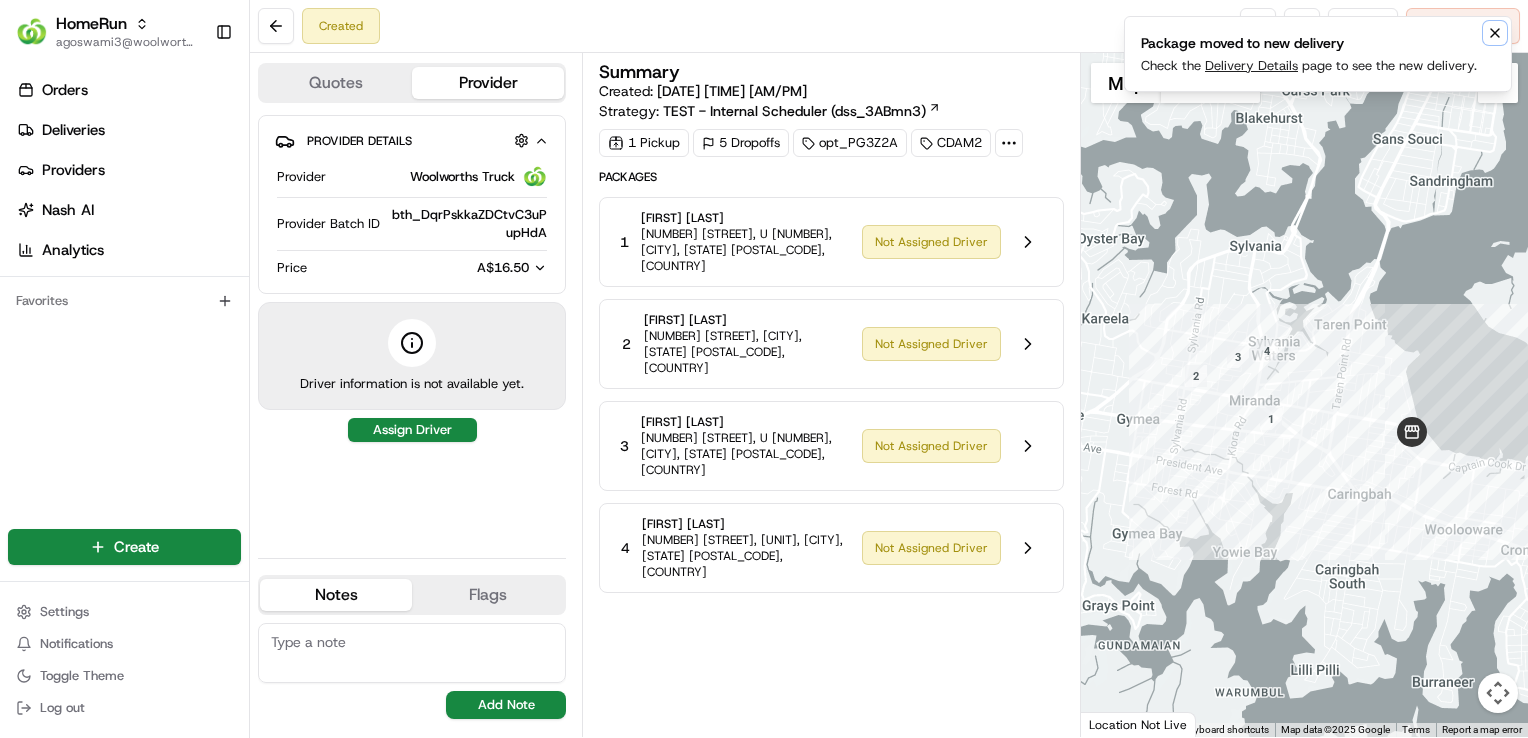 click 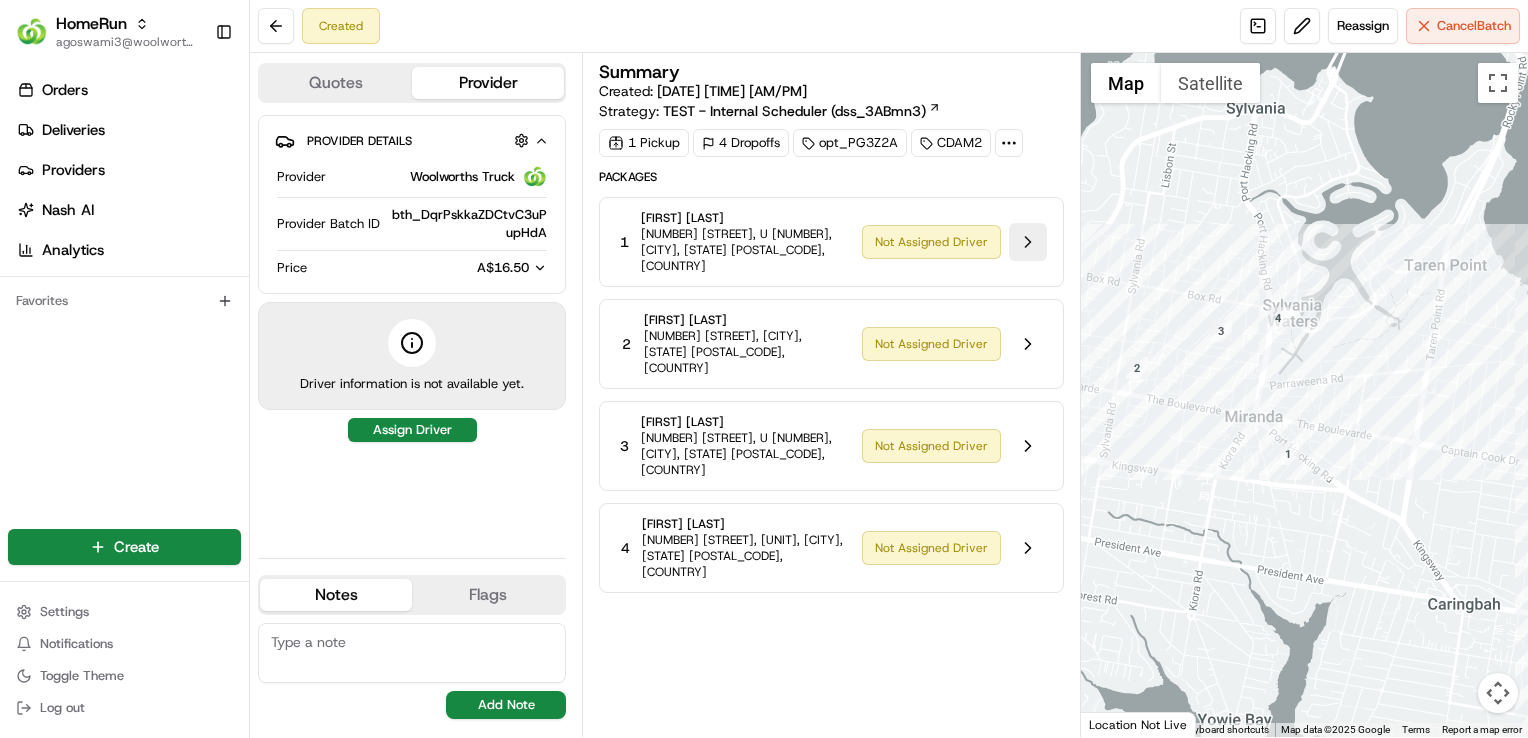 click at bounding box center (1028, 242) 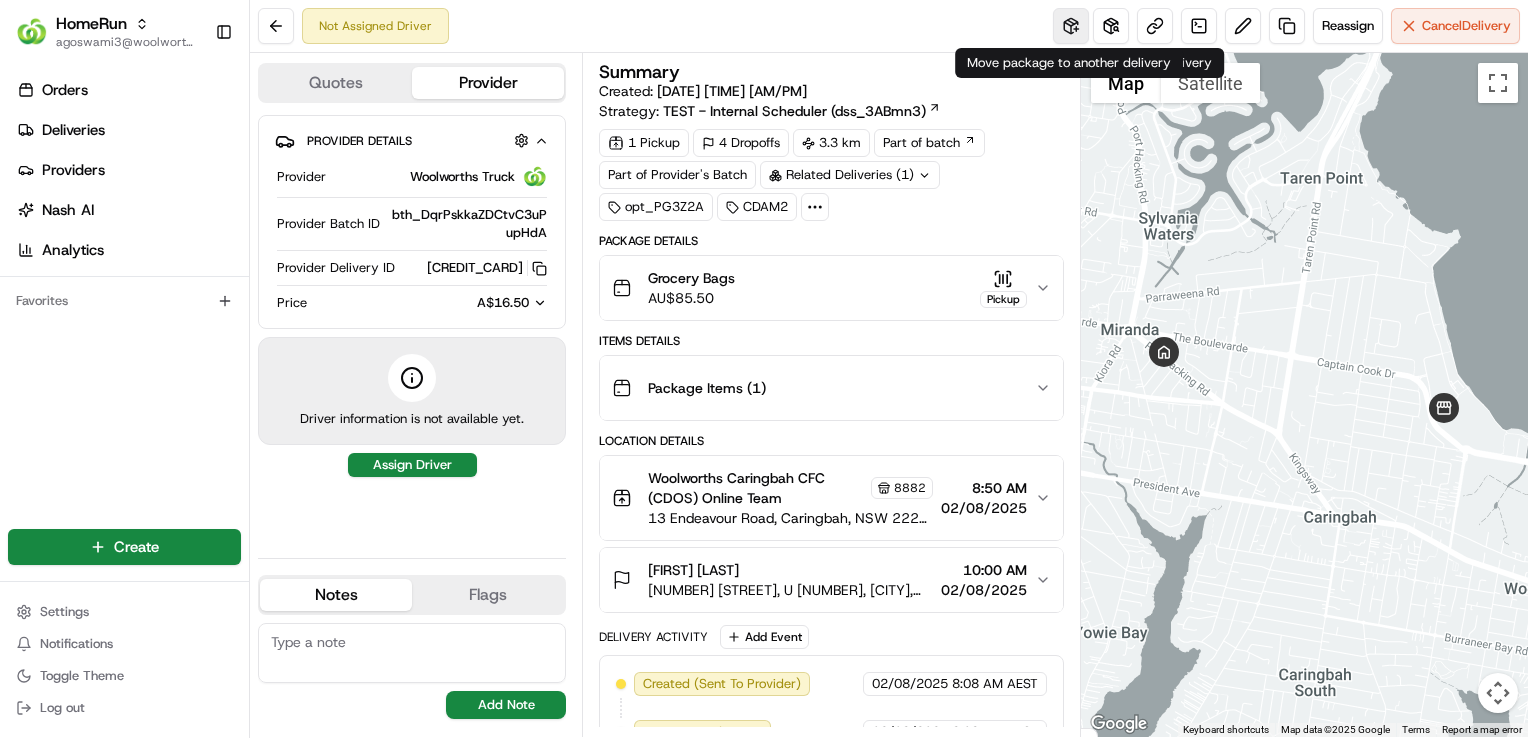 click at bounding box center [1071, 26] 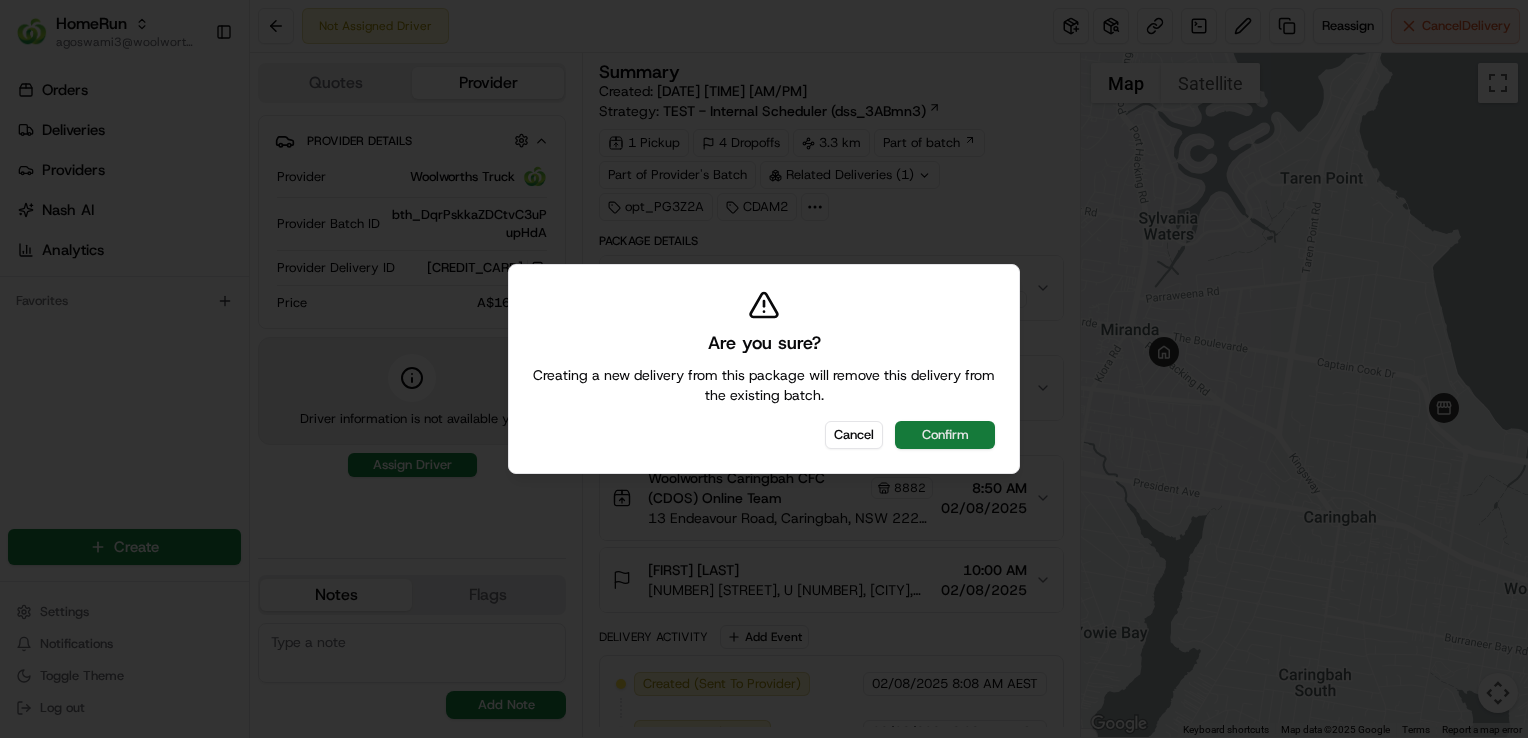 click on "Confirm" at bounding box center [945, 435] 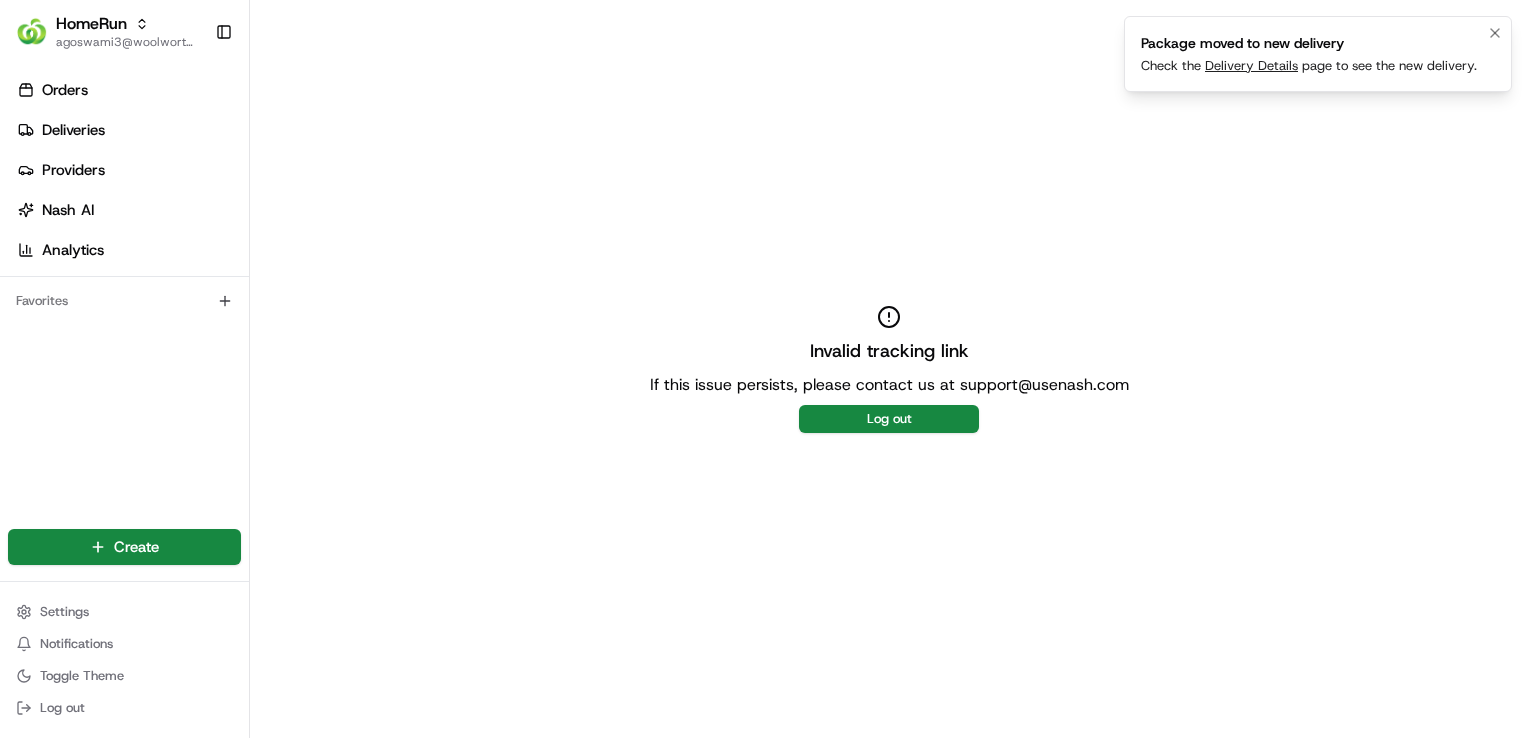 click on "Delivery Details" at bounding box center (1251, 65) 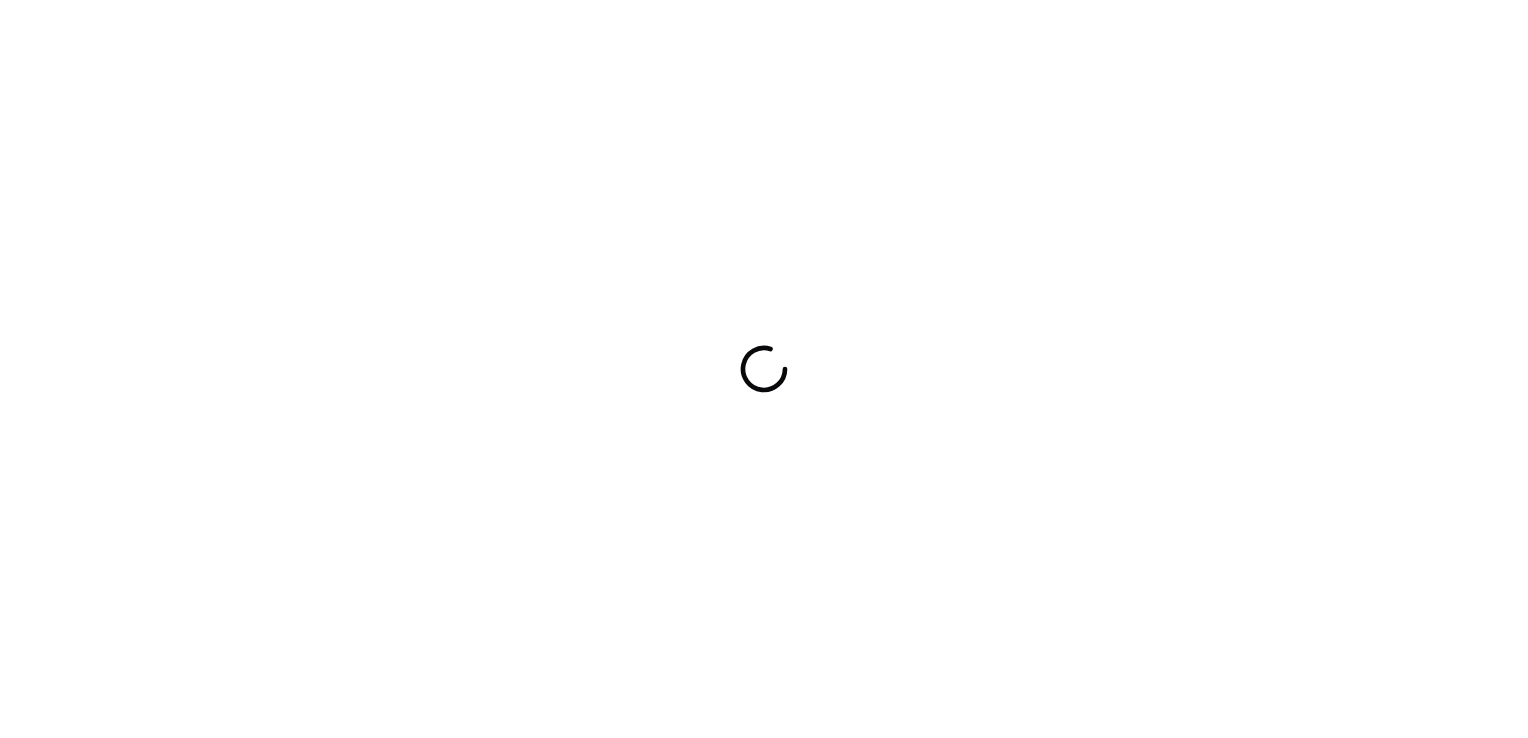 scroll, scrollTop: 0, scrollLeft: 0, axis: both 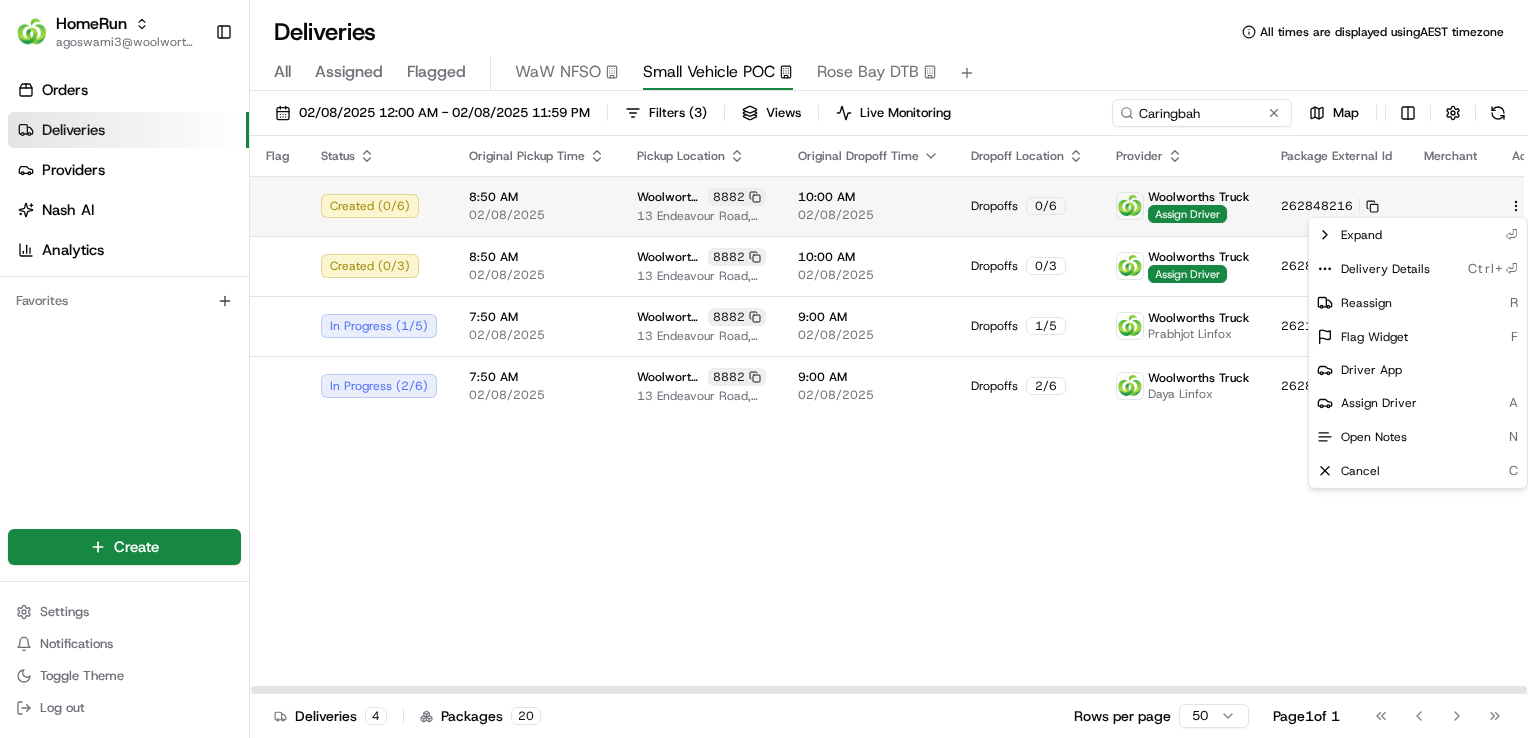 click on "HomeRun [EMAIL] Toggle Sidebar Orders Deliveries Providers Nash AI Analytics Favorites Main Menu Members & Organization Organization Users Roles Preferences Customization Tracking Orchestration Automations Dispatch Strategy Optimization Strategy Locations Pickup Locations Dropoff Locations Billing Billing Refund Requests Integrations Notification Triggers Webhooks API Keys Request Logs Create Settings Notifications Toggle Theme Log out Deliveries All times are displayed using AEST timezone All Assigned Flagged WaW NFSO Small Vehicle POC Rose Bay DTB [DATE] [TIME] - [DATE] [TIME] Filters ( 3 ) Views Live Monitoring Caringbah Map Flag Status Original Pickup Time Pickup Location Original Dropoff Time Dropoff Location Provider Package External Id Merchant Action Created ( 0 / 6 ) [TIME] [DATE] Woolworths Caringbah CFC (CDOS) 8882 [NUMBER] [STREET], [CITY], [STATE] [POSTAL_CODE], [COUNTRY] [TIME] Dropoffs 0 / 6 Woolworths Truck Assign Driver [NUMBER] Created (" at bounding box center [764, 369] 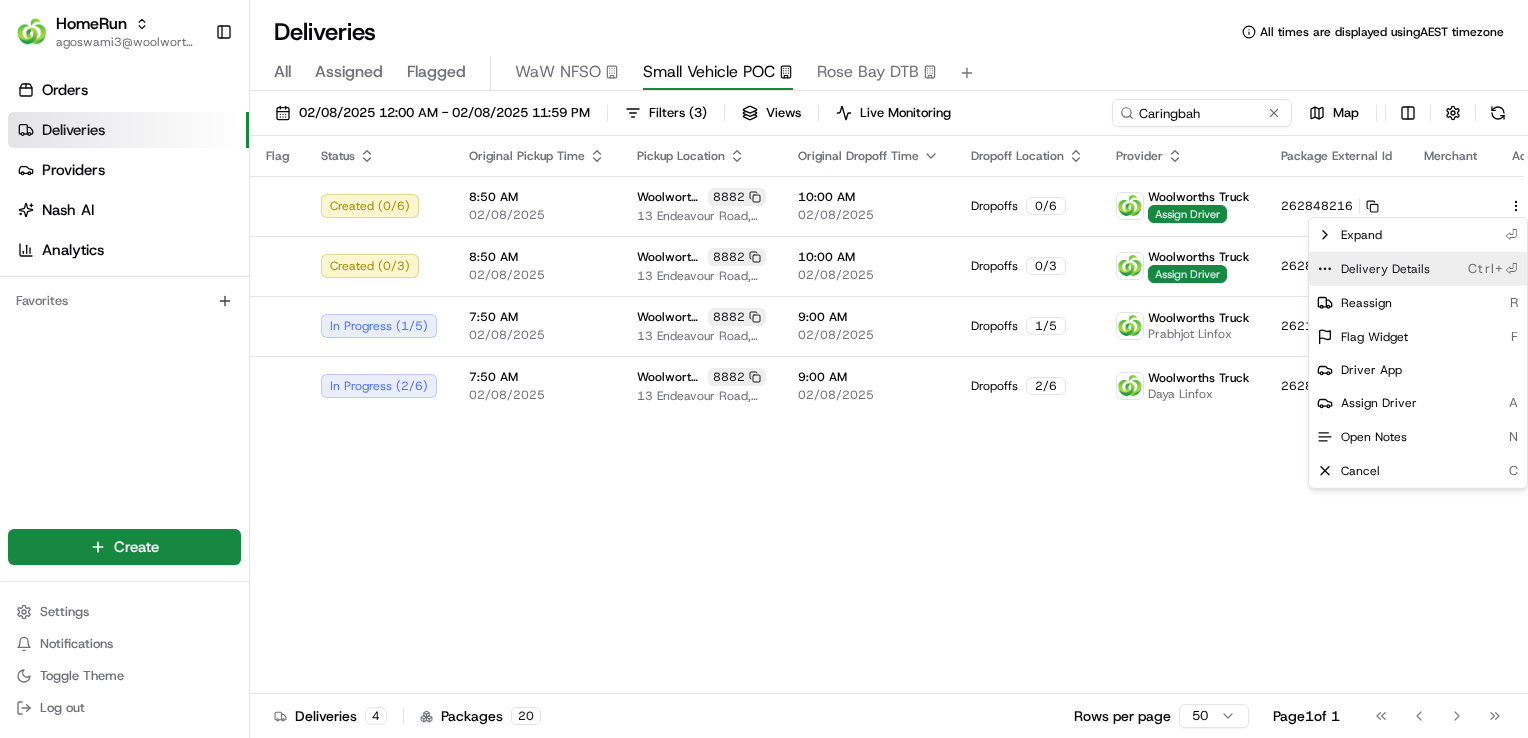 click on "Delivery Details Ctrl+⏎" at bounding box center (1418, 269) 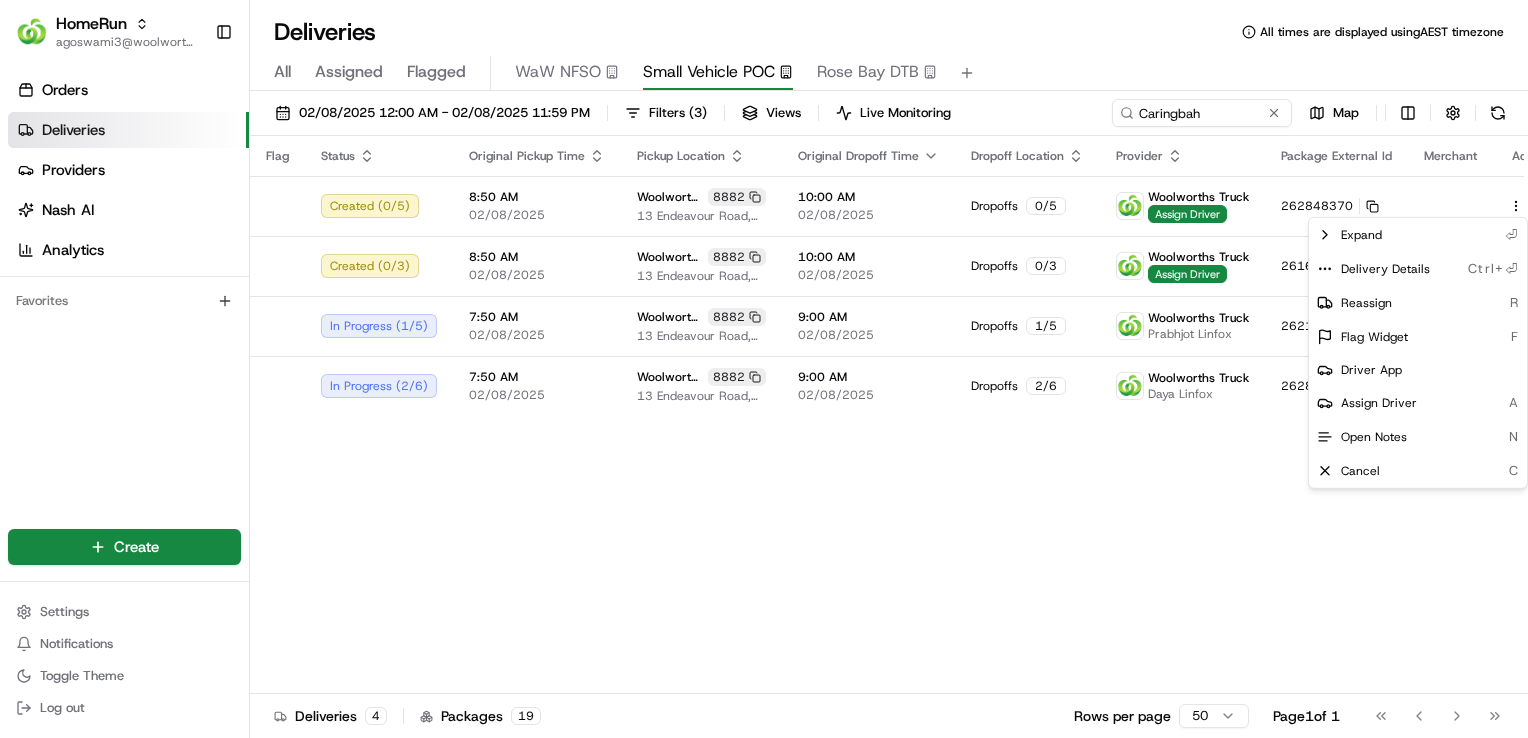 drag, startPoint x: 964, startPoint y: 567, endPoint x: 964, endPoint y: 532, distance: 35 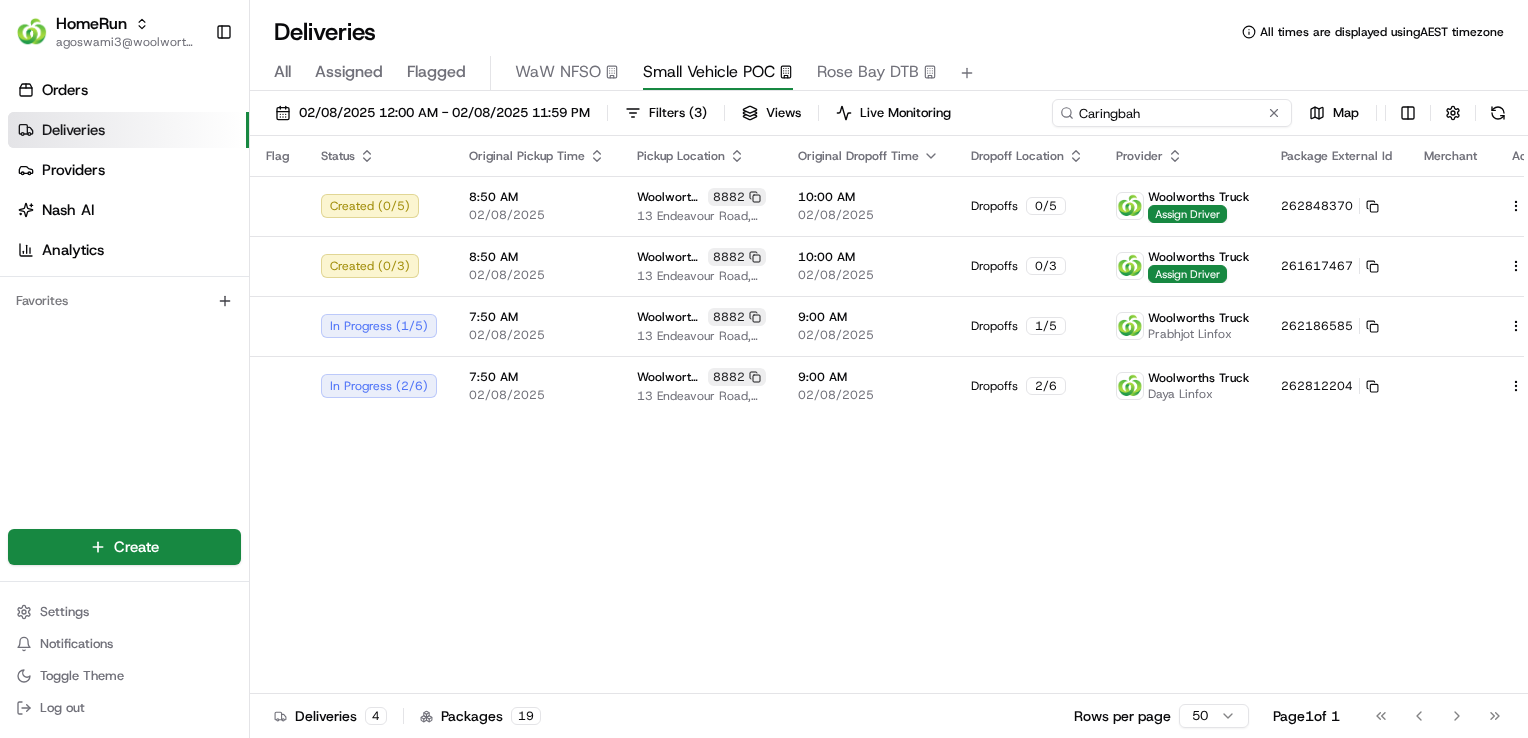 drag, startPoint x: 1231, startPoint y: 113, endPoint x: 1000, endPoint y: 111, distance: 231.00865 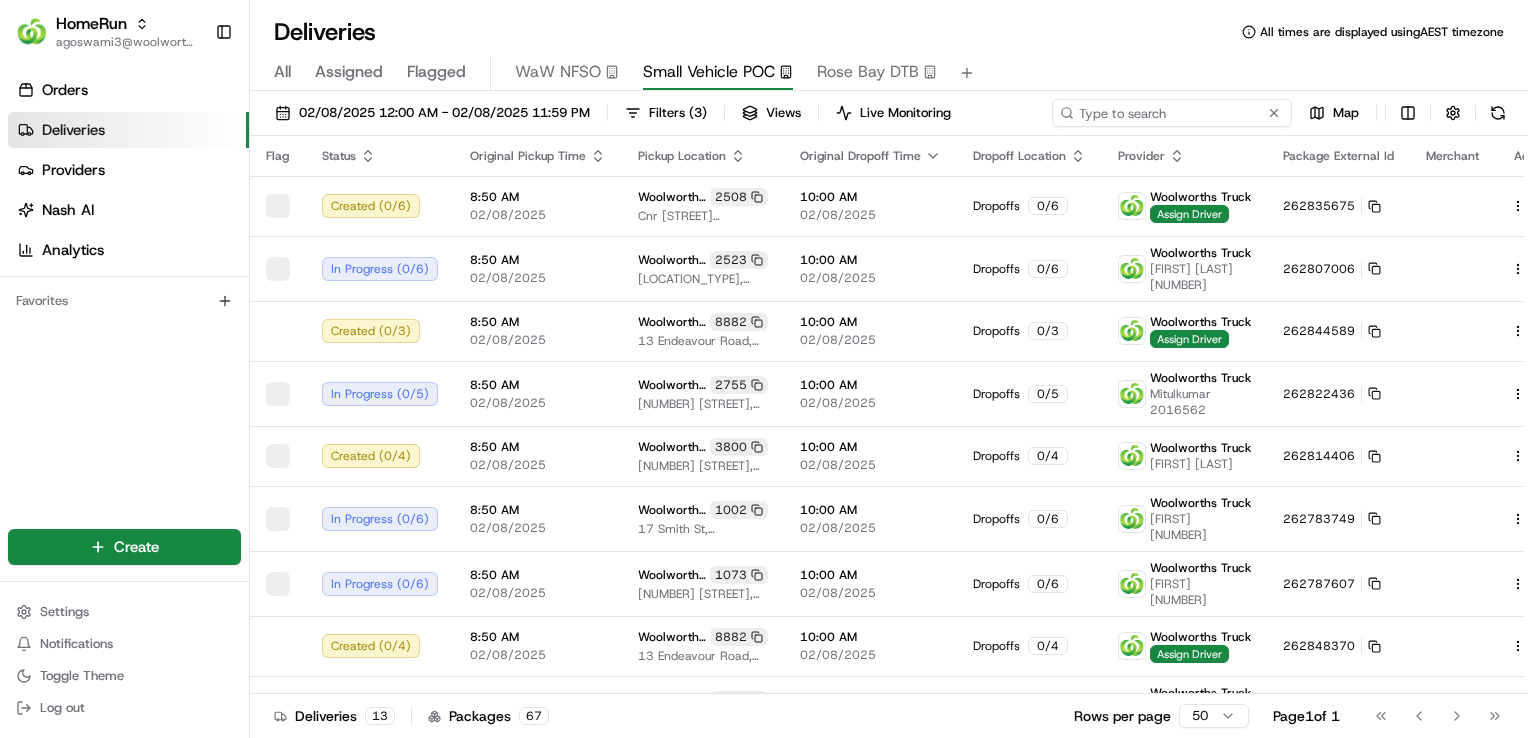 type on "Caringbah" 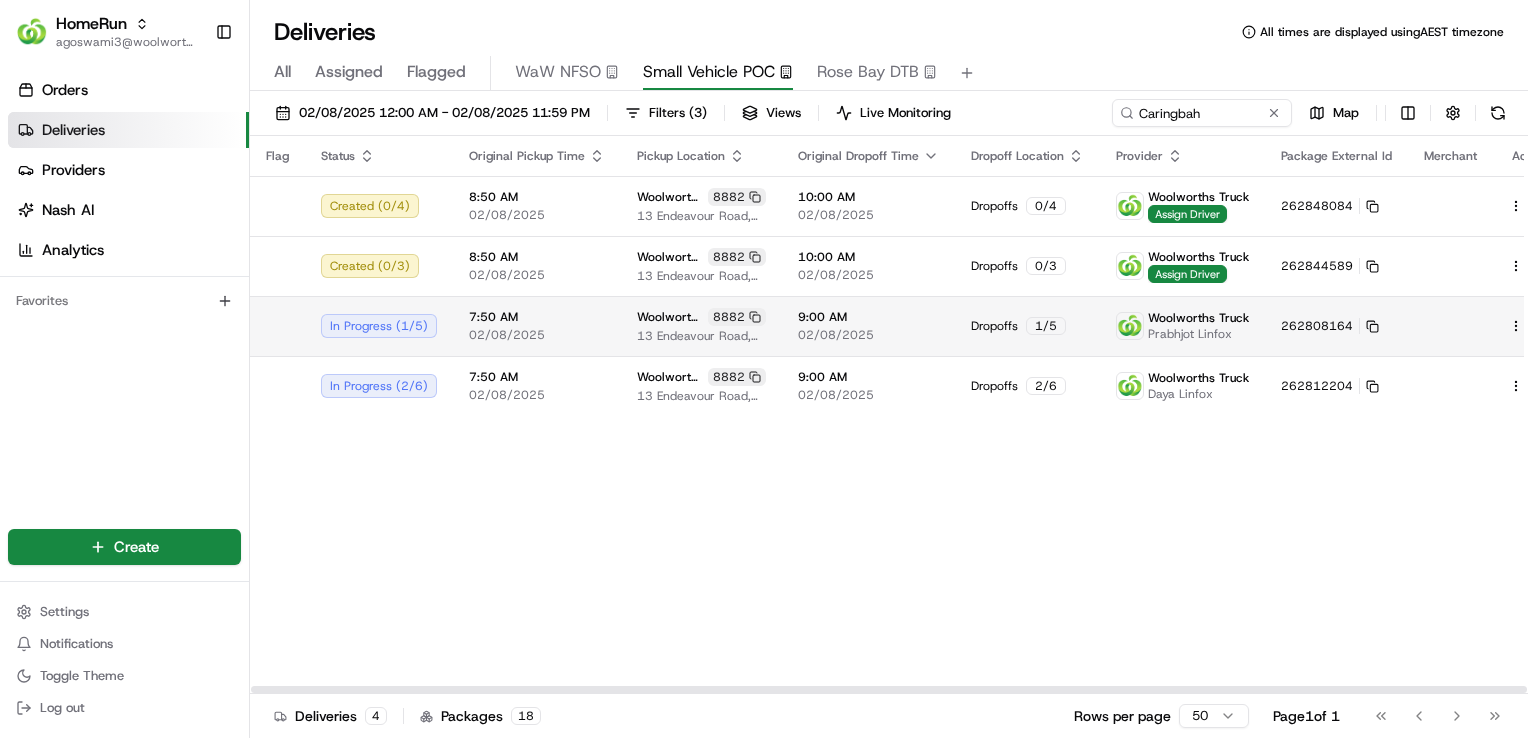 click on "HomeRun agoswami3@woolworths.com.au Toggle Sidebar Orders Deliveries Providers Nash AI Analytics Favorites Main Menu Members & Organization Organization Users Roles Preferences Customization Tracking Orchestration Automations Dispatch Strategy Optimization Strategy Locations Pickup Locations Dropoff Locations Billing Billing Refund Requests Integrations Notification Triggers Webhooks API Keys Request Logs Create Settings Notifications Toggle Theme Log out Deliveries All times are displayed using  AEST   timezone All Assigned Flagged WaW NFSO Small Vehicle POC Rose Bay DTB 02/08/2025 12:00 AM - 02/08/2025 11:59 PM Filters ( 3 ) Views Live Monitoring Caringbah Map Flag Status Original Pickup Time Pickup Location Original Dropoff Time Dropoff Location Provider Package External Id Merchant Action Created ( 0 / 4 ) 8:50 AM 02/08/2025 Woolworths Caringbah CFC (CDOS) 8882 13 Endeavour Road, Caringbah, NSW 2229, AU 10:00 AM 02/08/2025 Dropoffs 0  /  4 Woolworths Truck Assign Driver 262848084 Created (" at bounding box center [764, 369] 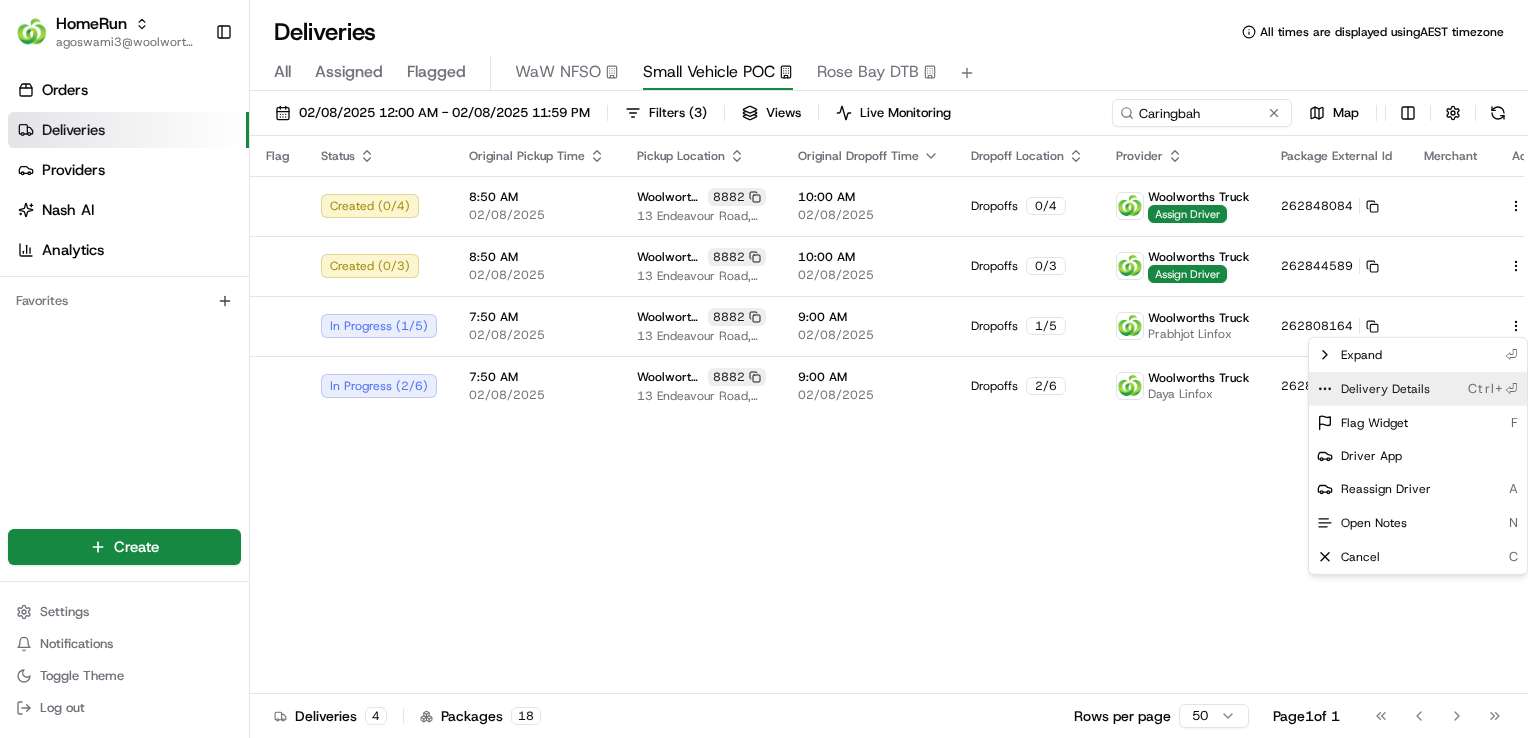 click on "Delivery Details Ctrl+⏎" at bounding box center [1418, 389] 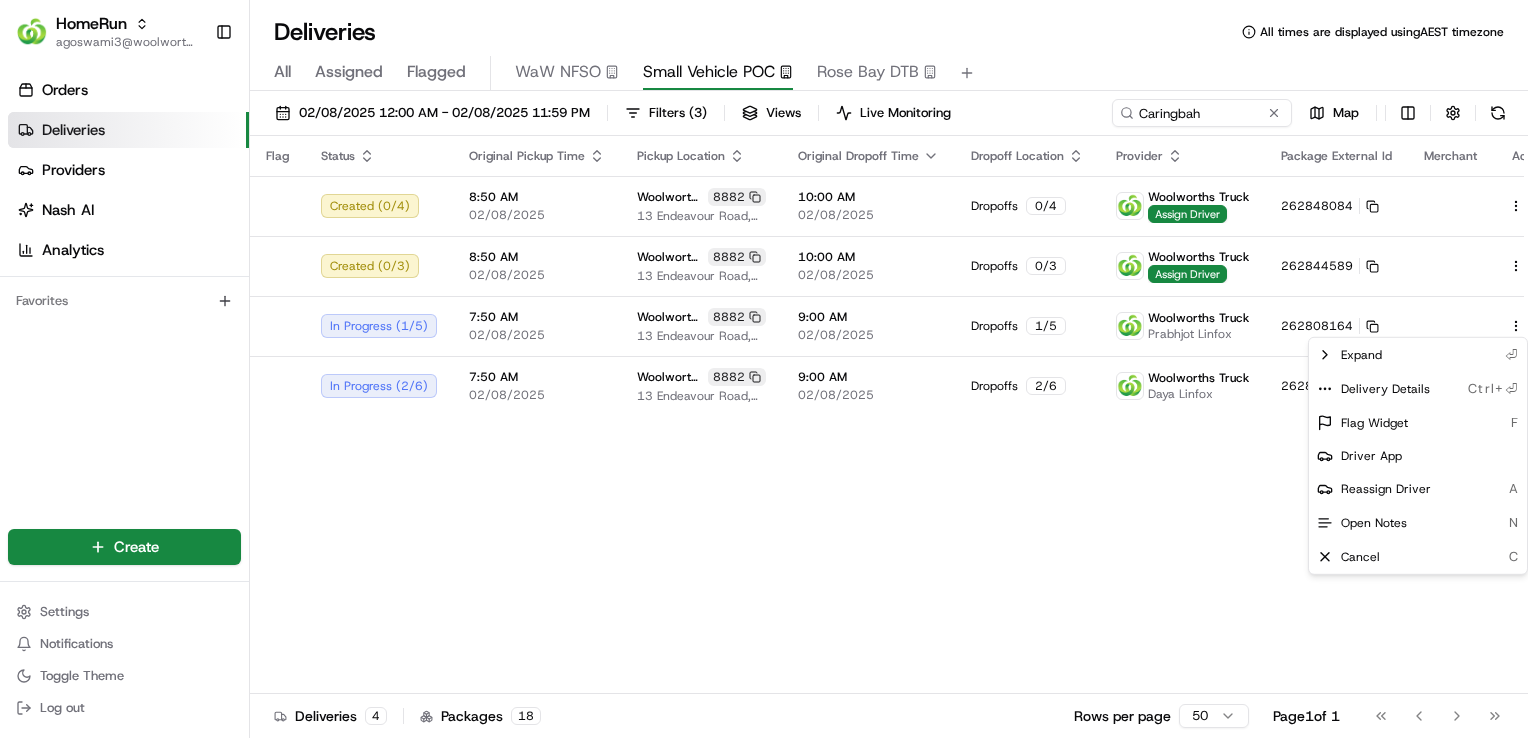 click on "HomeRun agoswami3@woolworths.com.au Toggle Sidebar Orders Deliveries Providers Nash AI Analytics Favorites Main Menu Members & Organization Organization Users Roles Preferences Customization Tracking Orchestration Automations Dispatch Strategy Optimization Strategy Locations Pickup Locations Dropoff Locations Billing Billing Refund Requests Integrations Notification Triggers Webhooks API Keys Request Logs Create Settings Notifications Toggle Theme Log out Deliveries All times are displayed using  AEST   timezone All Assigned Flagged WaW NFSO Small Vehicle POC Rose Bay DTB 02/08/2025 12:00 AM - 02/08/2025 11:59 PM Filters ( 3 ) Views Live Monitoring Caringbah Map Flag Status Original Pickup Time Pickup Location Original Dropoff Time Dropoff Location Provider Package External Id Merchant Action Created ( 0 / 4 ) 8:50 AM 02/08/2025 Woolworths Caringbah CFC (CDOS) 8882 13 Endeavour Road, Caringbah, NSW 2229, AU 10:00 AM 02/08/2025 Dropoffs 0  /  4 Woolworths Truck Assign Driver 262848084 Created (" at bounding box center (764, 369) 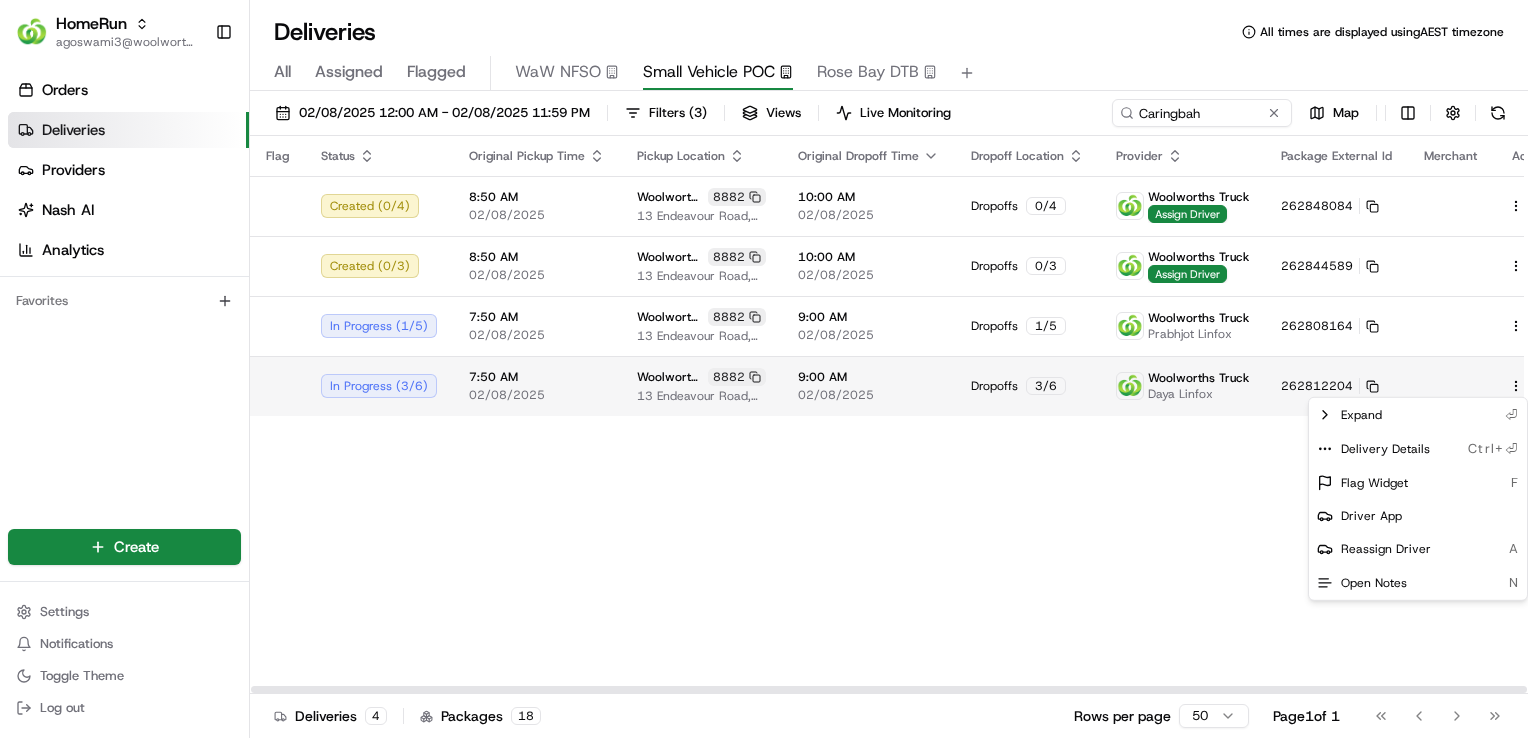 click on "HomeRun agoswami3@woolworths.com.au Toggle Sidebar Orders Deliveries Providers Nash AI Analytics Favorites Main Menu Members & Organization Organization Users Roles Preferences Customization Tracking Orchestration Automations Dispatch Strategy Optimization Strategy Locations Pickup Locations Dropoff Locations Billing Billing Refund Requests Integrations Notification Triggers Webhooks API Keys Request Logs Create Settings Notifications Toggle Theme Log out Deliveries All times are displayed using  AEST   timezone All Assigned Flagged WaW NFSO Small Vehicle POC Rose Bay DTB 02/08/2025 12:00 AM - 02/08/2025 11:59 PM Filters ( 3 ) Views Live Monitoring Caringbah Map Flag Status Original Pickup Time Pickup Location Original Dropoff Time Dropoff Location Provider Package External Id Merchant Action Created ( 0 / 4 ) 8:50 AM 02/08/2025 Woolworths Caringbah CFC (CDOS) 8882 13 Endeavour Road, Caringbah, NSW 2229, AU 10:00 AM 02/08/2025 Dropoffs 0  /  4 Woolworths Truck Assign Driver 262848084 Created (" at bounding box center [764, 369] 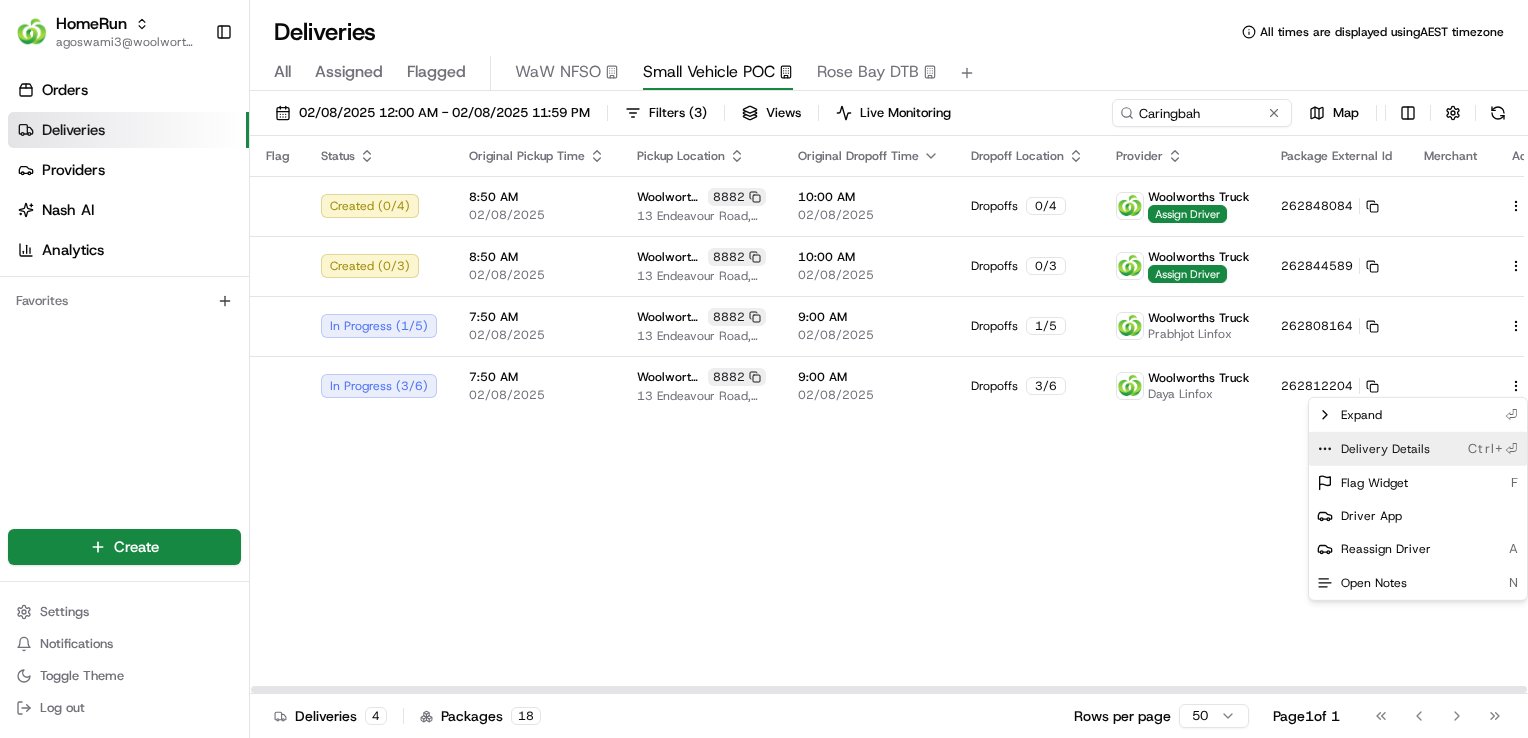 click on "Delivery Details Ctrl+⏎" at bounding box center (1418, 449) 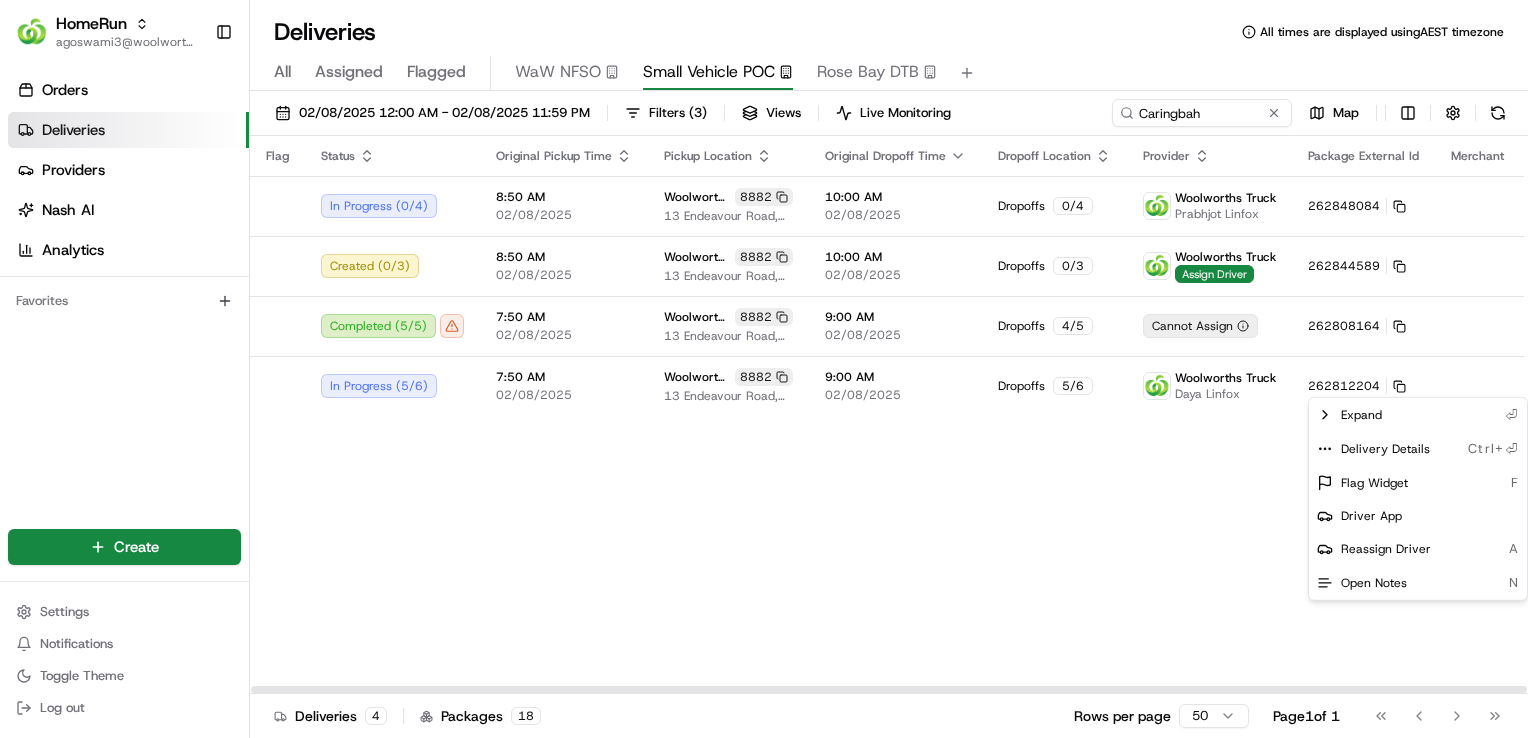 click on "HomeRun agoswami3@woolworths.com.au Toggle Sidebar Orders Deliveries Providers Nash AI Analytics Favorites Main Menu Members & Organization Organization Users Roles Preferences Customization Tracking Orchestration Automations Dispatch Strategy Optimization Strategy Locations Pickup Locations Dropoff Locations Billing Billing Refund Requests Integrations Notification Triggers Webhooks API Keys Request Logs Create Settings Notifications Toggle Theme Log out Deliveries All times are displayed using  AEST   timezone All Assigned Flagged WaW NFSO Small Vehicle POC Rose Bay DTB 02/08/2025 12:00 AM - 02/08/2025 11:59 PM Filters ( 3 ) Views Live Monitoring Caringbah Map Flag Status Original Pickup Time Pickup Location Original Dropoff Time Dropoff Location Provider Package External Id Merchant Action In Progress ( 0 / 4 ) 8:50 AM 02/08/2025 Woolworths Caringbah CFC (CDOS) 8882 13 Endeavour Road, Caringbah, NSW 2229, AU 10:00 AM 02/08/2025 Dropoffs 0  /  4 Woolworths Truck Prabhjot Linfox 262848084 ( 0" at bounding box center [764, 369] 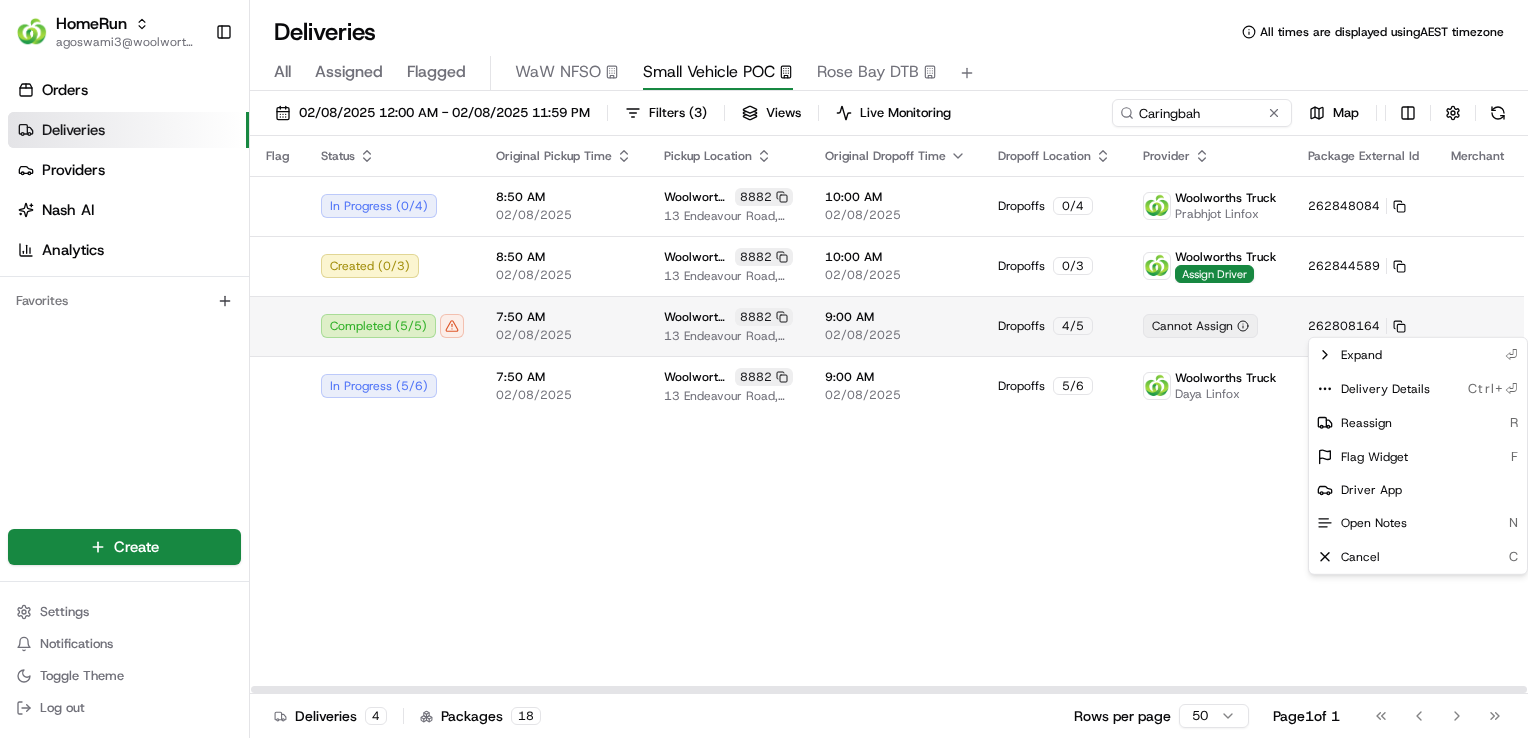 click on "HomeRun agoswami3@woolworths.com.au Toggle Sidebar Orders Deliveries Providers Nash AI Analytics Favorites Main Menu Members & Organization Organization Users Roles Preferences Customization Tracking Orchestration Automations Dispatch Strategy Optimization Strategy Locations Pickup Locations Dropoff Locations Billing Billing Refund Requests Integrations Notification Triggers Webhooks API Keys Request Logs Create Settings Notifications Toggle Theme Log out Deliveries All times are displayed using  AEST   timezone All Assigned Flagged WaW NFSO Small Vehicle POC Rose Bay DTB 02/08/2025 12:00 AM - 02/08/2025 11:59 PM Filters ( 3 ) Views Live Monitoring Caringbah Map Flag Status Original Pickup Time Pickup Location Original Dropoff Time Dropoff Location Provider Package External Id Merchant Action In Progress ( 0 / 4 ) 8:50 AM 02/08/2025 Woolworths Caringbah CFC (CDOS) 8882 13 Endeavour Road, Caringbah, NSW 2229, AU 10:00 AM 02/08/2025 Dropoffs 0  /  4 Woolworths Truck Prabhjot Linfox 262848084 ( 0" at bounding box center (764, 369) 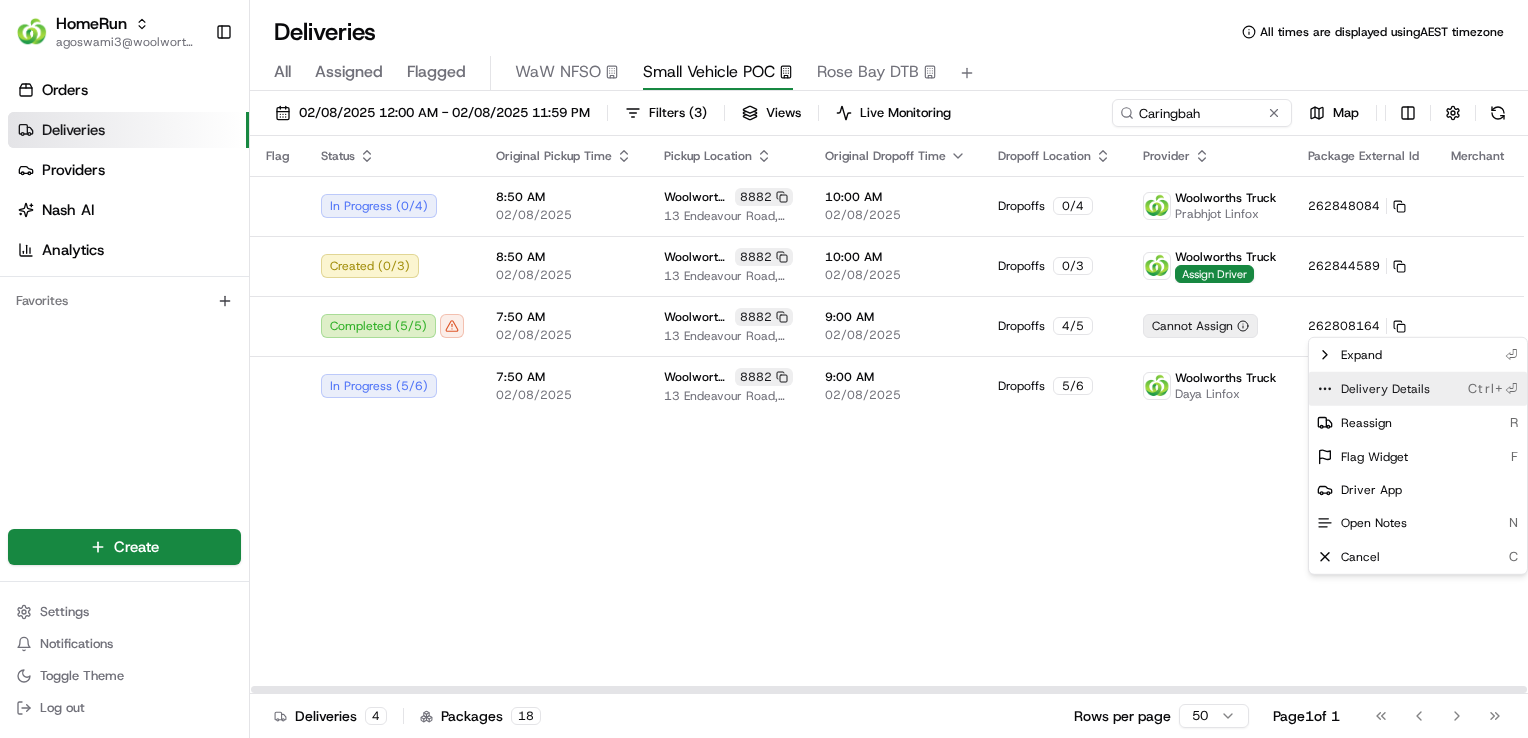 click on "Delivery Details Ctrl+⏎" at bounding box center [1418, 389] 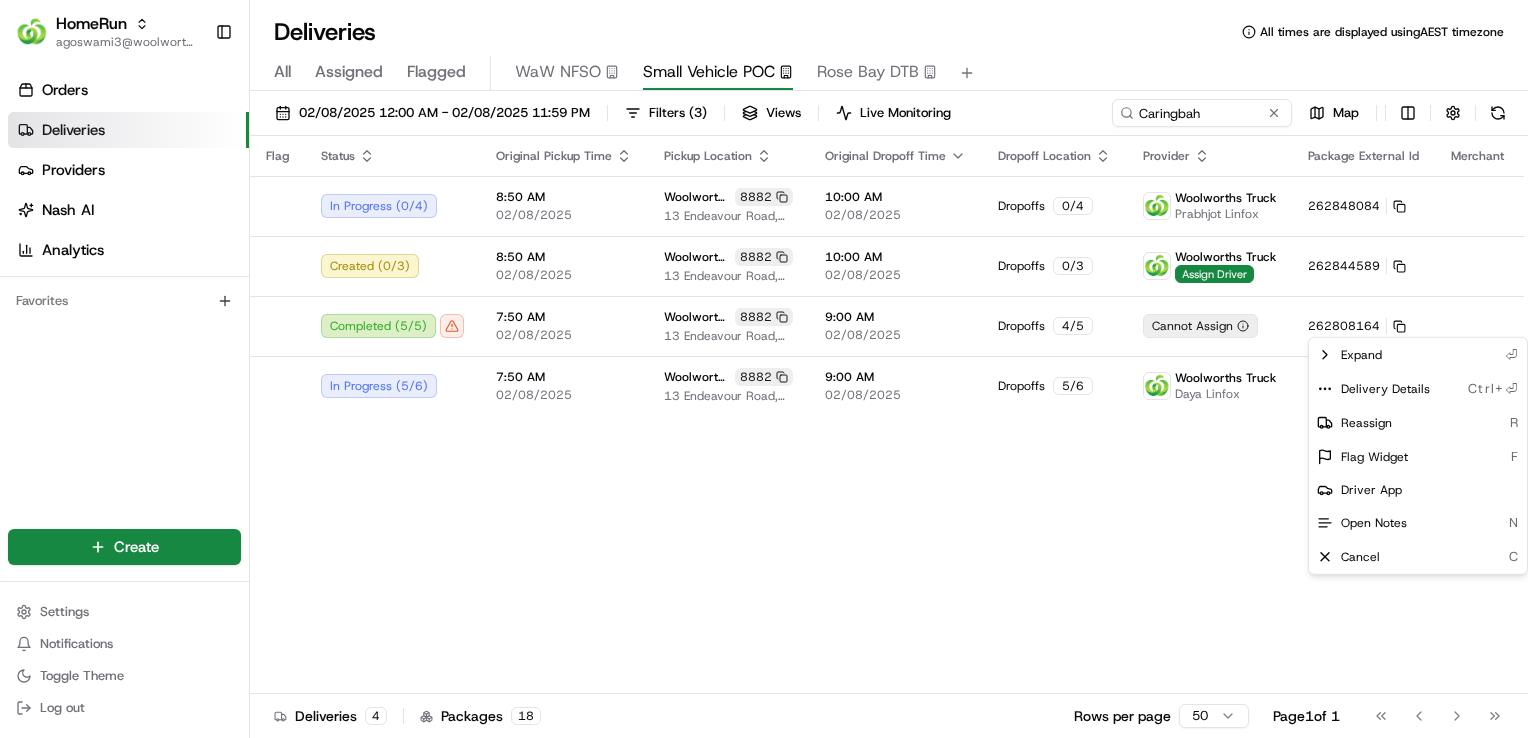 click on "HomeRun agoswami3@woolworths.com.au Toggle Sidebar Orders Deliveries Providers Nash AI Analytics Favorites Main Menu Members & Organization Organization Users Roles Preferences Customization Tracking Orchestration Automations Dispatch Strategy Optimization Strategy Locations Pickup Locations Dropoff Locations Billing Billing Refund Requests Integrations Notification Triggers Webhooks API Keys Request Logs Create Settings Notifications Toggle Theme Log out Deliveries All times are displayed using  AEST   timezone All Assigned Flagged WaW NFSO Small Vehicle POC Rose Bay DTB 02/08/2025 12:00 AM - 02/08/2025 11:59 PM Filters ( 3 ) Views Live Monitoring Caringbah Map Flag Status Original Pickup Time Pickup Location Original Dropoff Time Dropoff Location Provider Package External Id Merchant Action In Progress ( 0 / 4 ) 8:50 AM 02/08/2025 Woolworths Caringbah CFC (CDOS) 8882 13 Endeavour Road, Caringbah, NSW 2229, AU 10:00 AM 02/08/2025 Dropoffs 0  /  4 Woolworths Truck Prabhjot Linfox 262848084 ( 0" at bounding box center [764, 369] 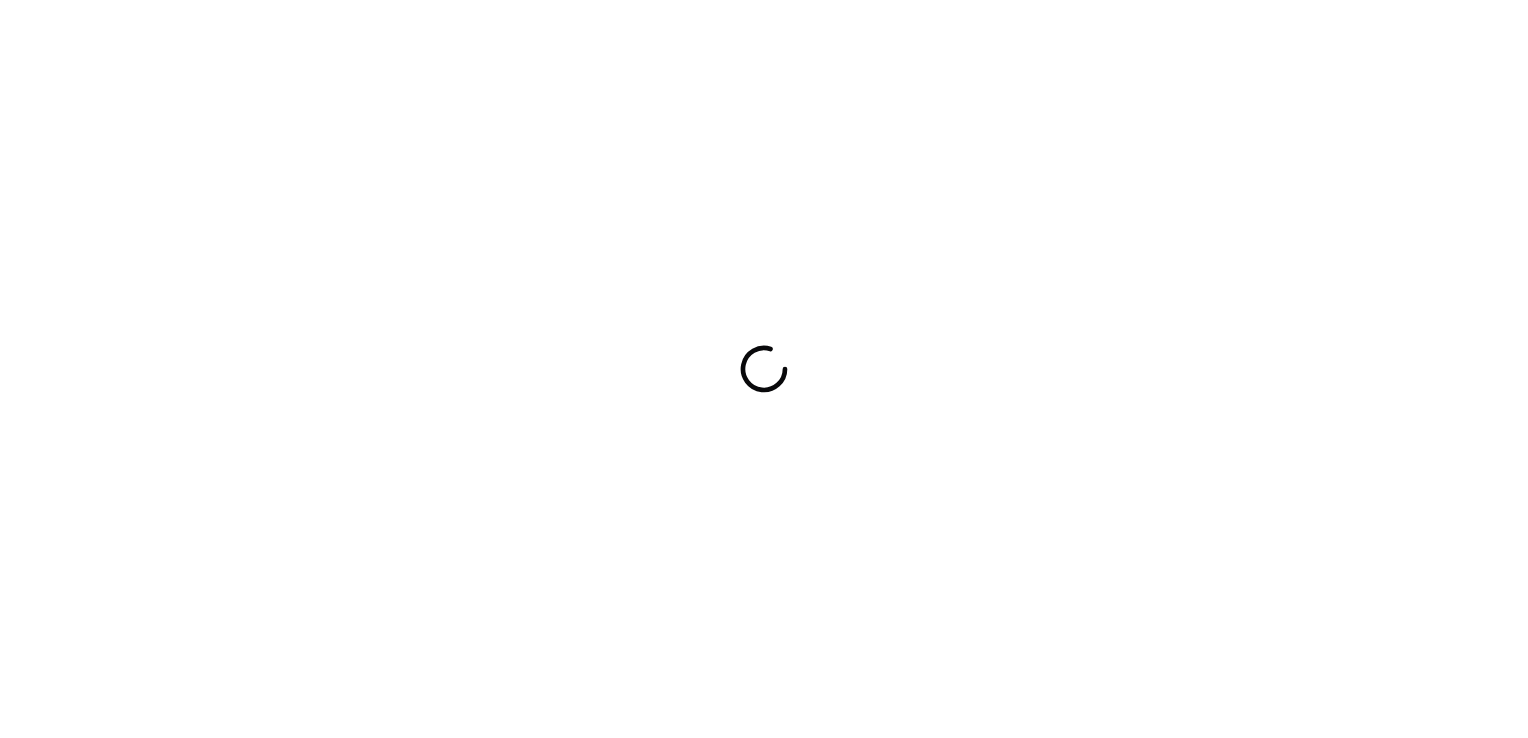 scroll, scrollTop: 0, scrollLeft: 0, axis: both 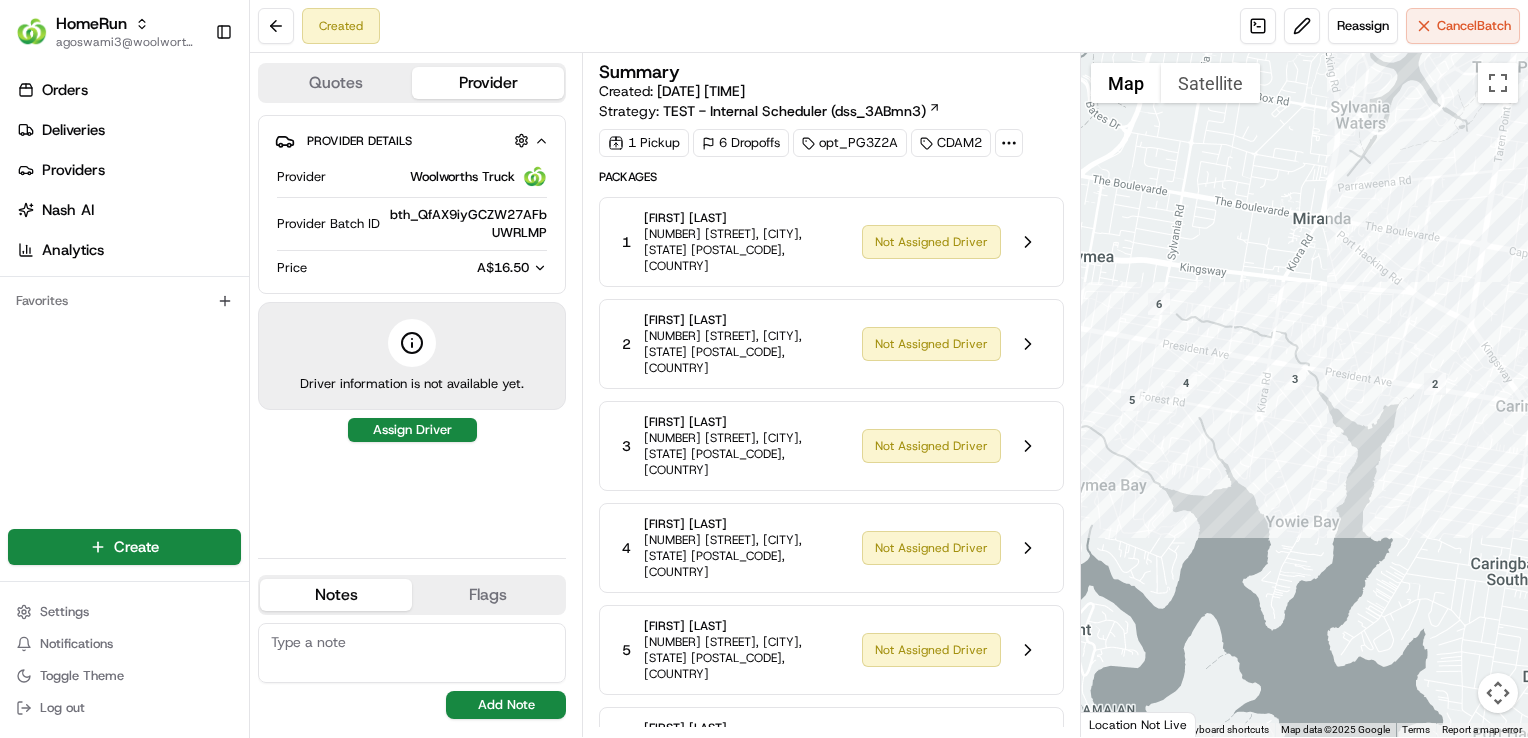 click at bounding box center (1028, 752) 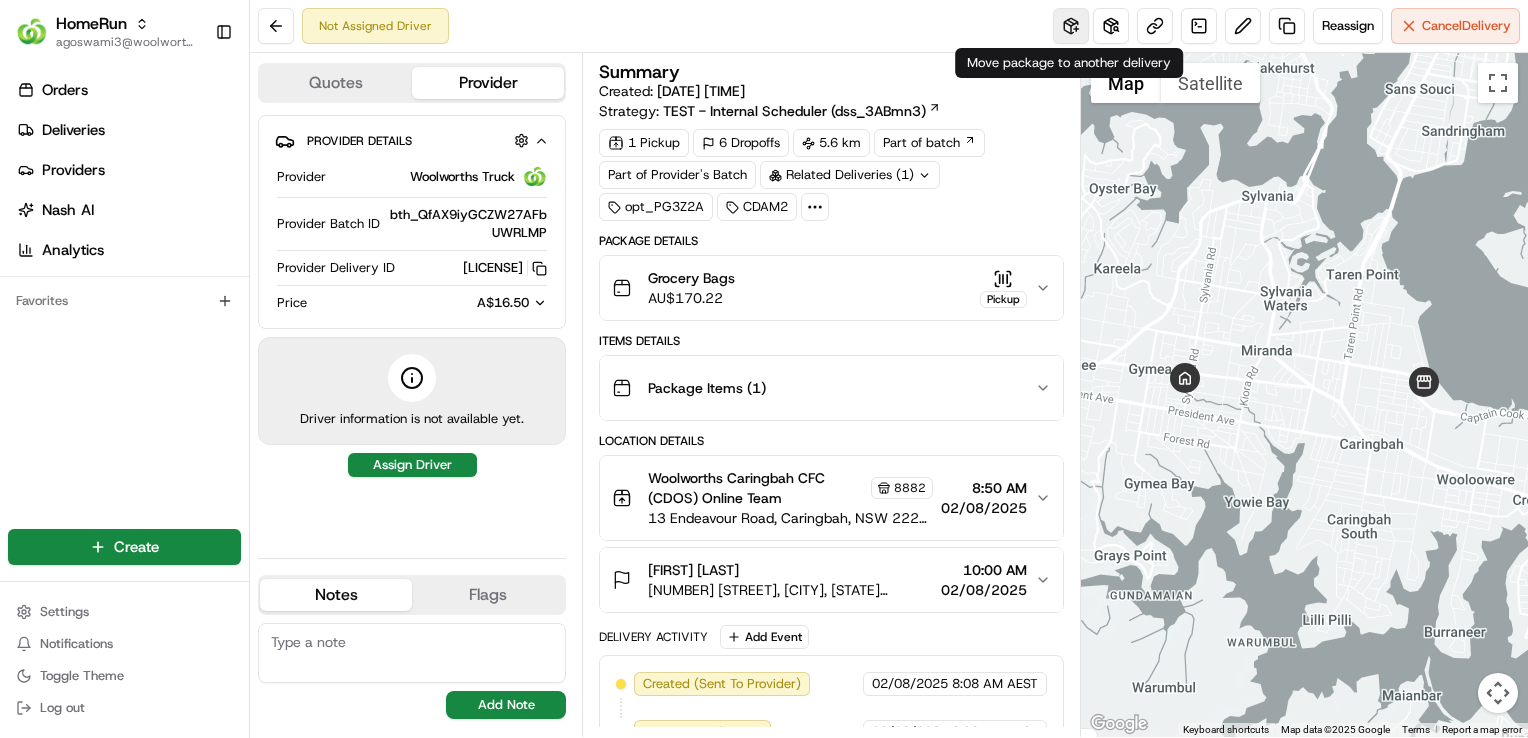 click at bounding box center (1071, 26) 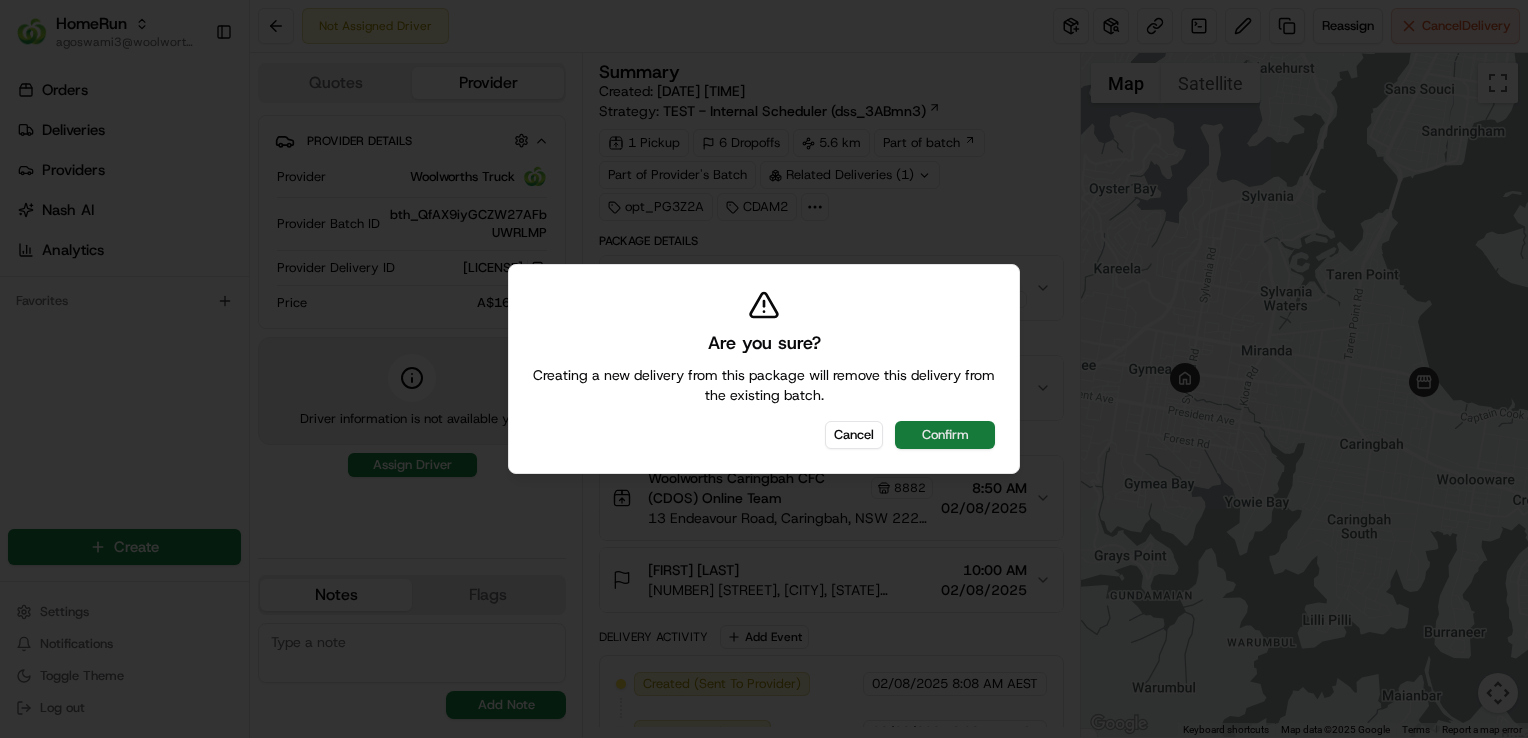 click on "Confirm" at bounding box center (945, 435) 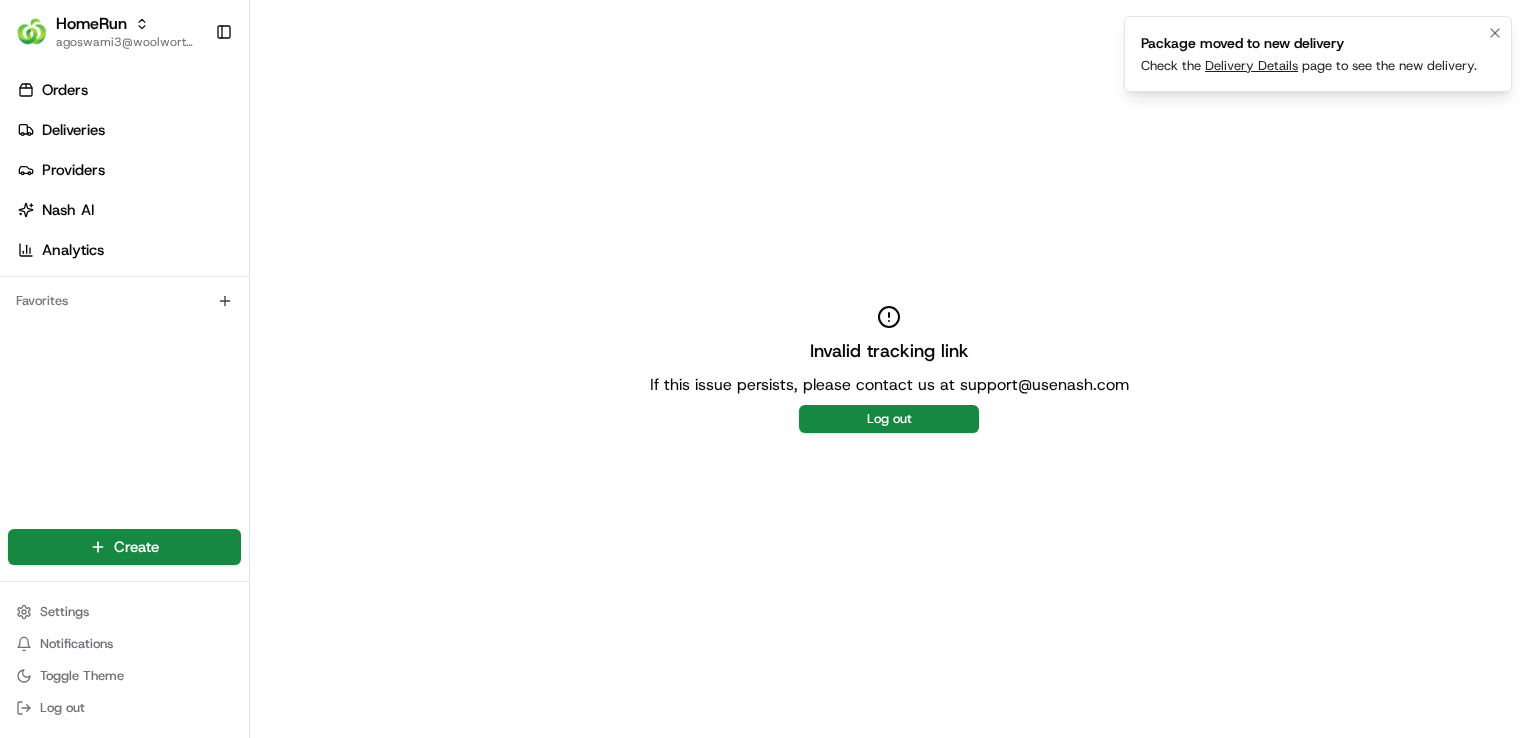 click on "Delivery Details" at bounding box center (1251, 65) 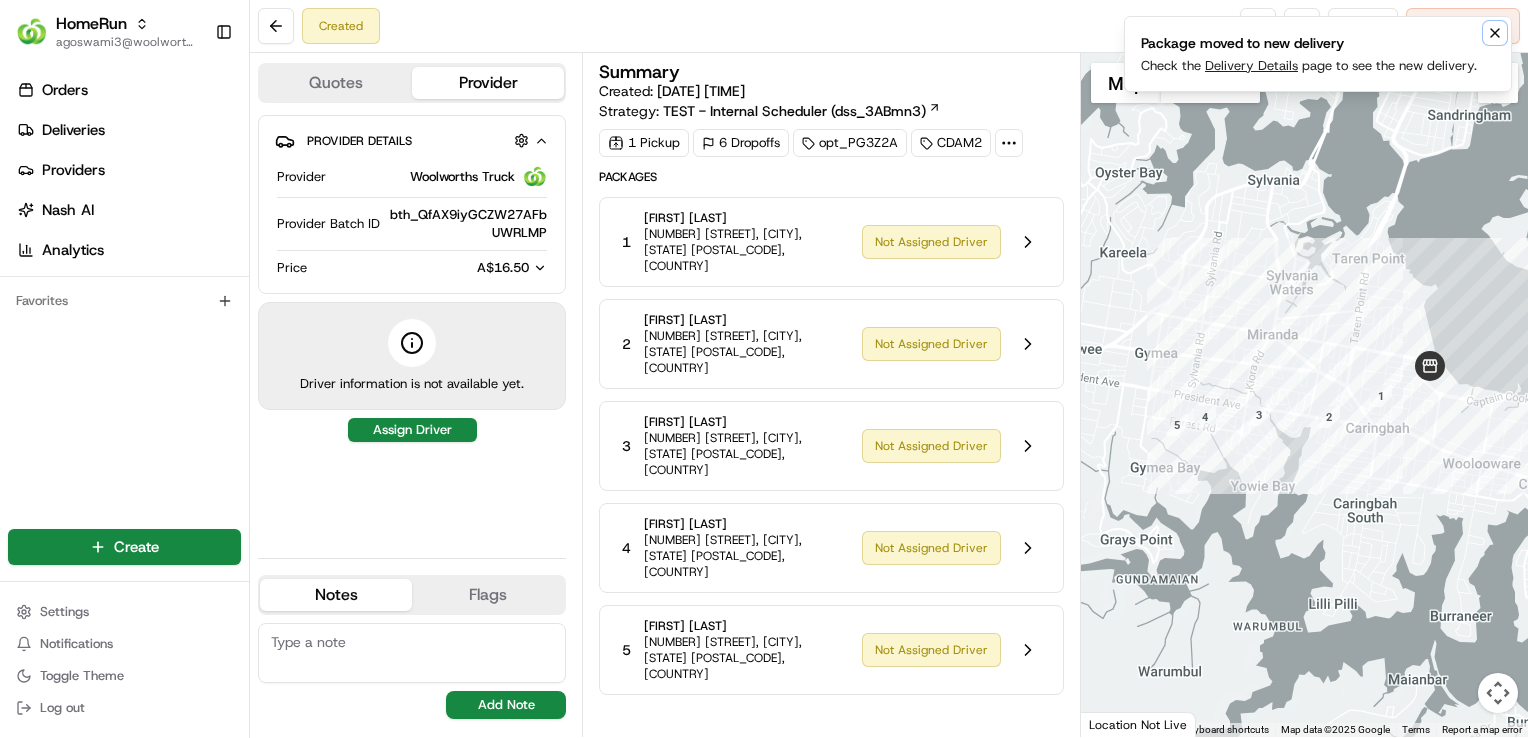 click 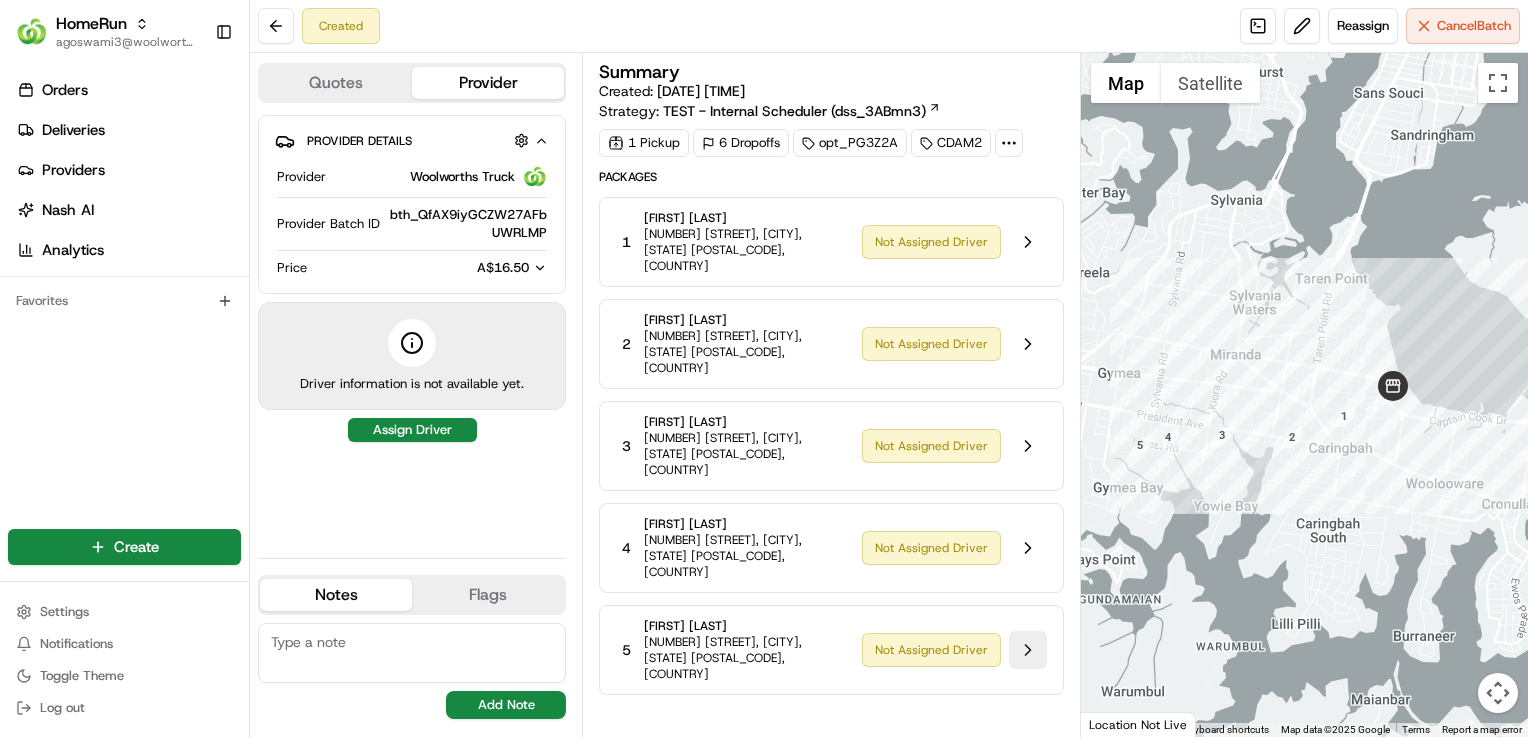 click at bounding box center [1028, 650] 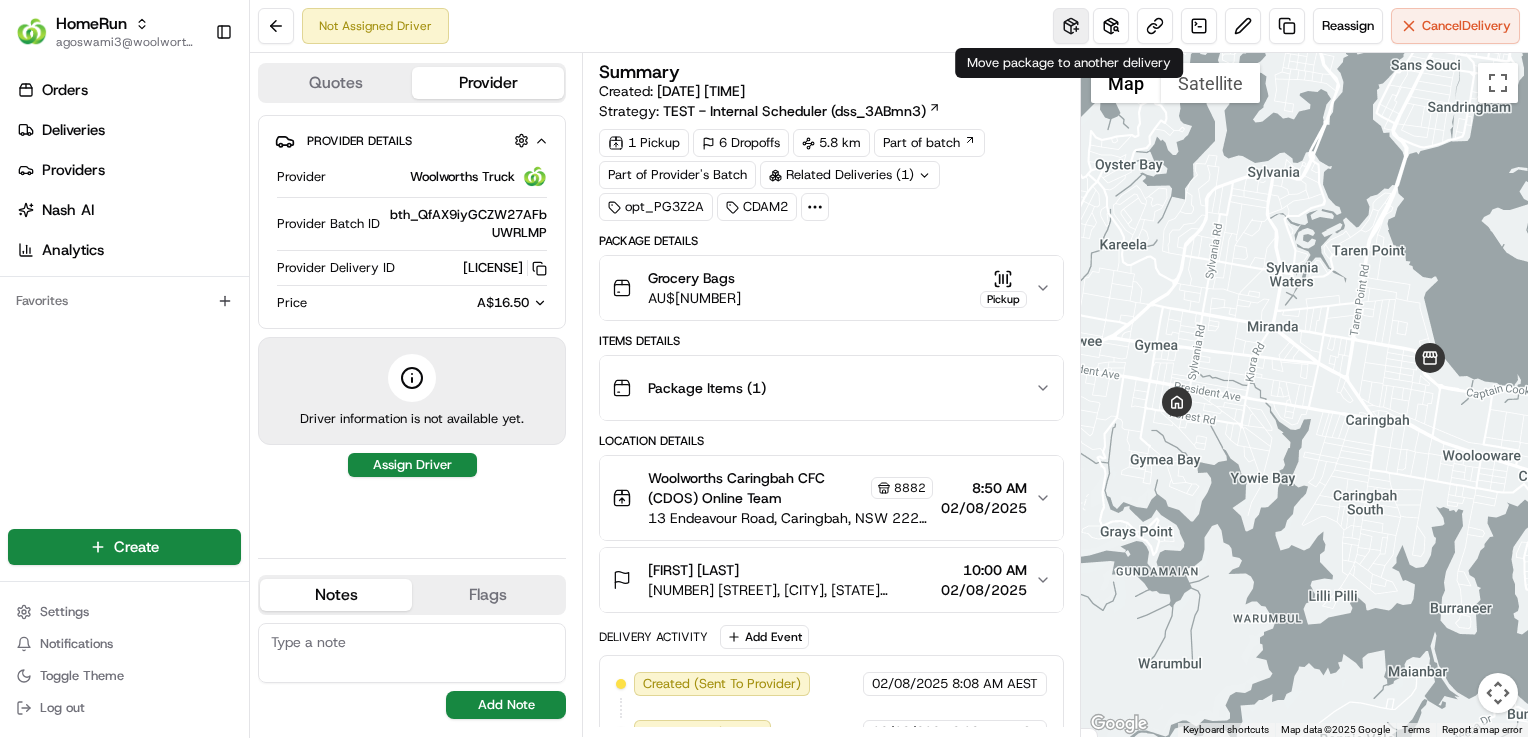 click at bounding box center [1071, 26] 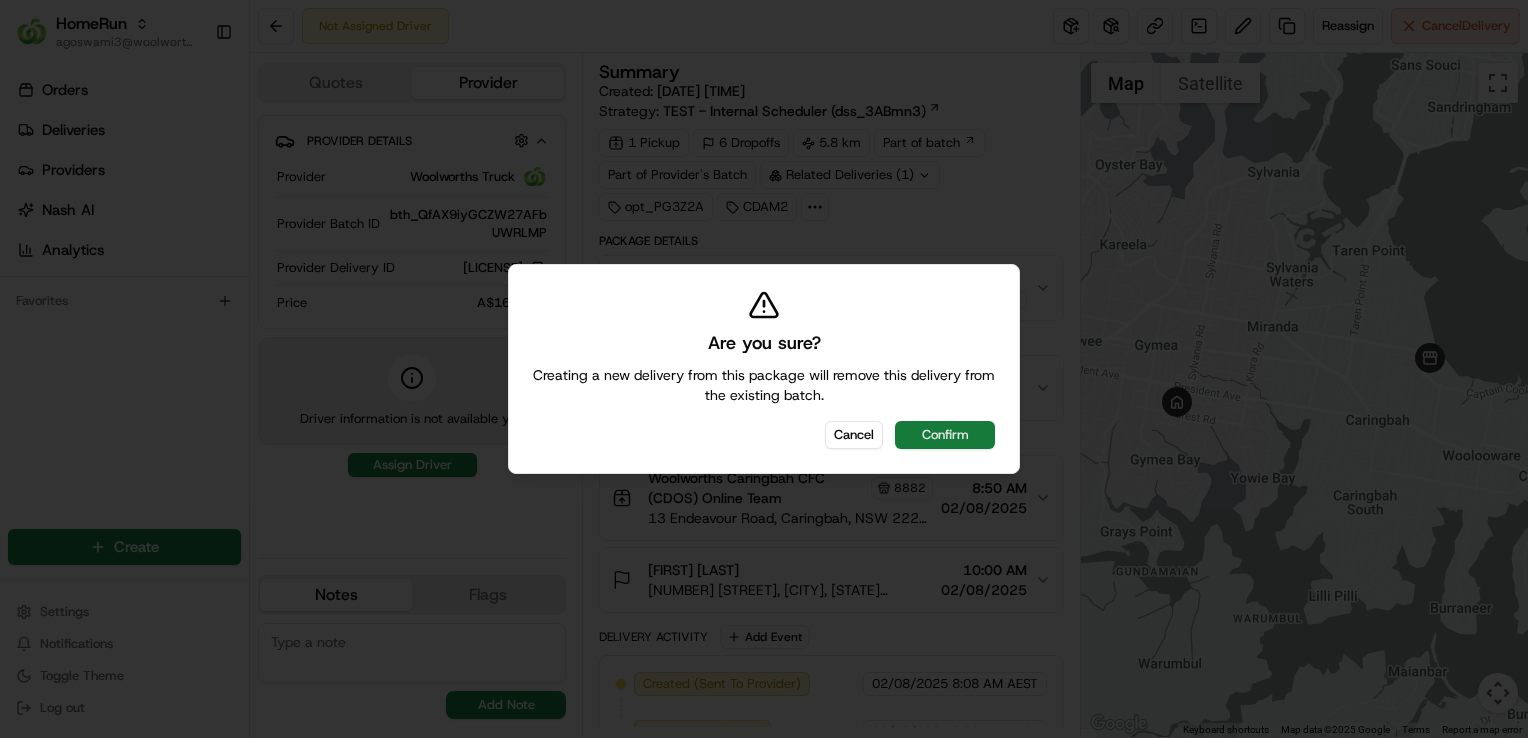 click on "Confirm" at bounding box center (945, 435) 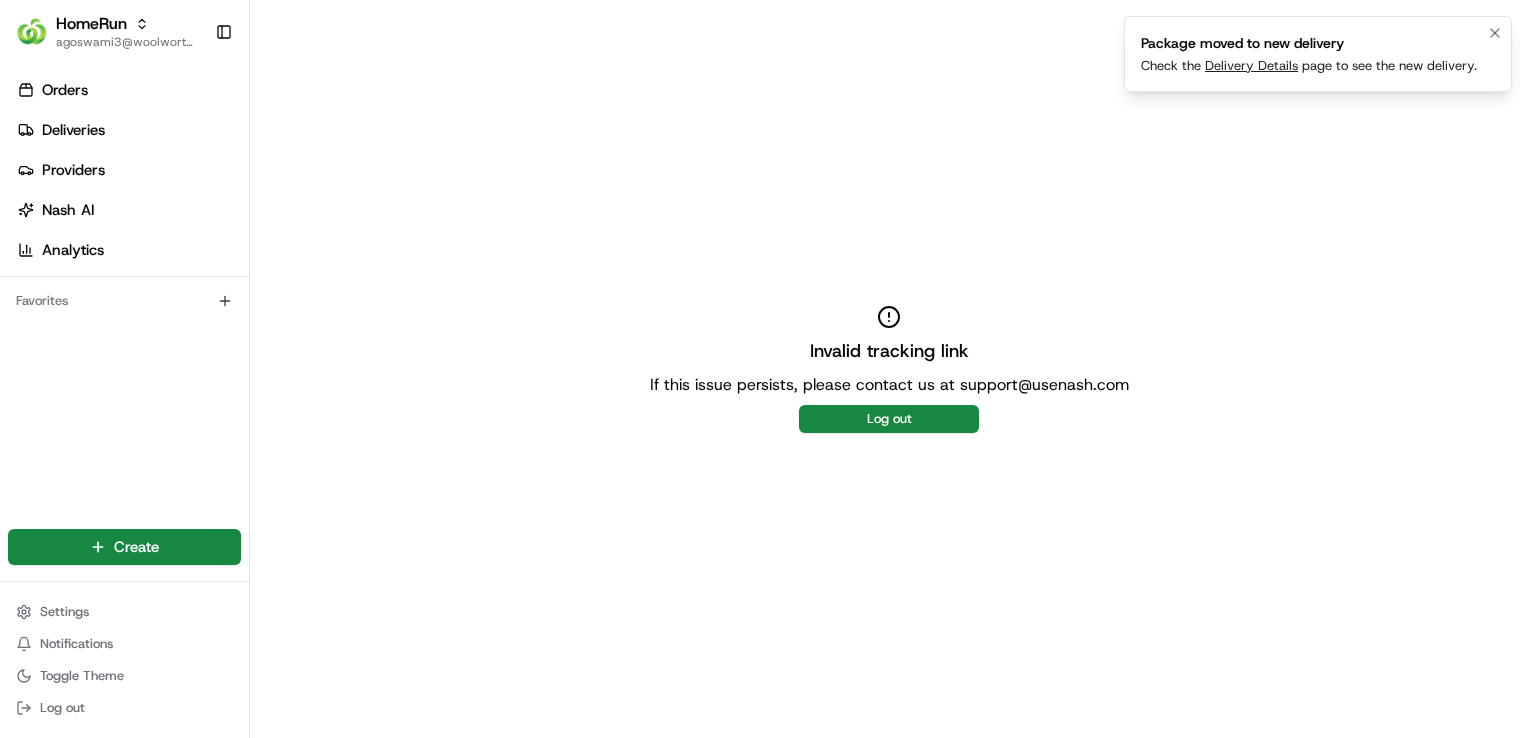 click on "Delivery Details" at bounding box center (1251, 65) 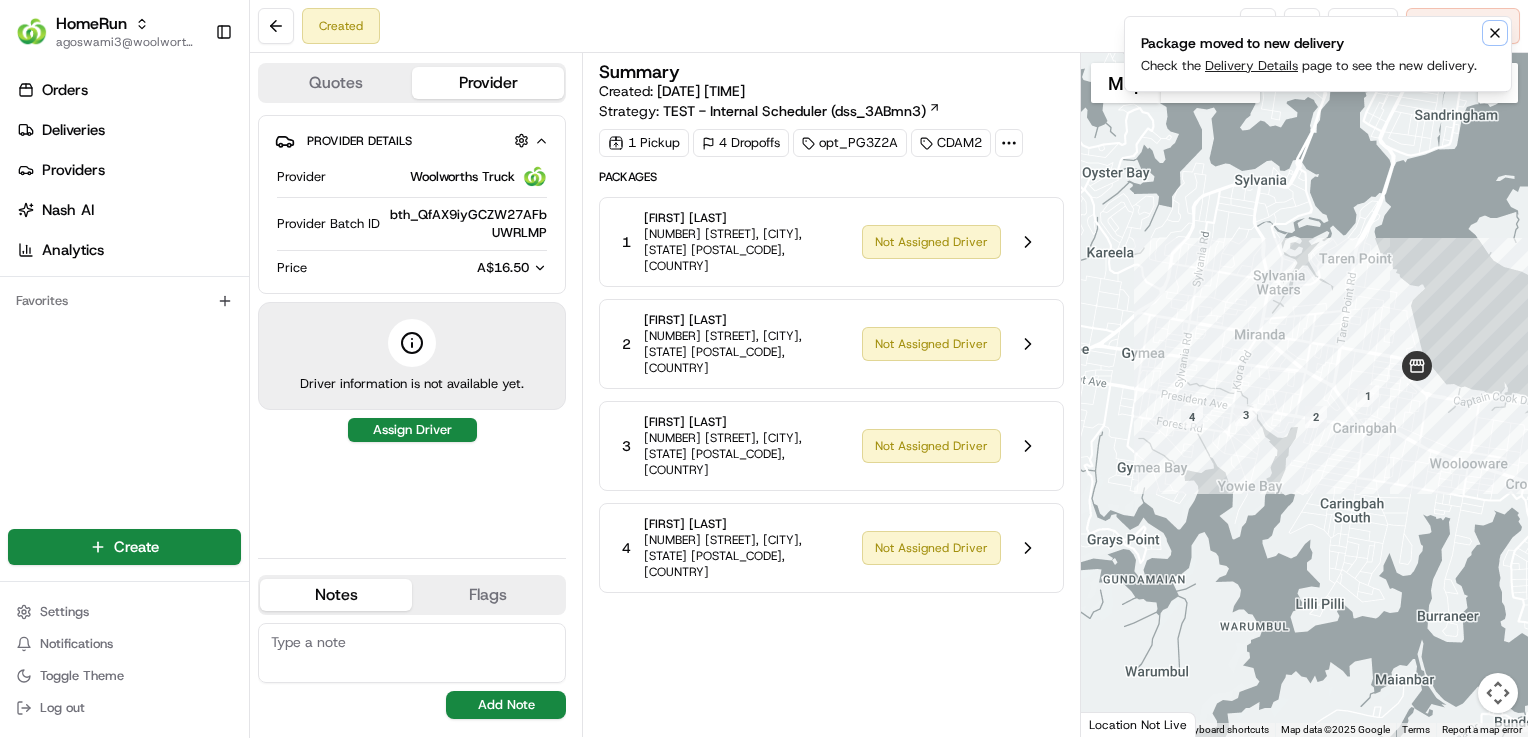 click 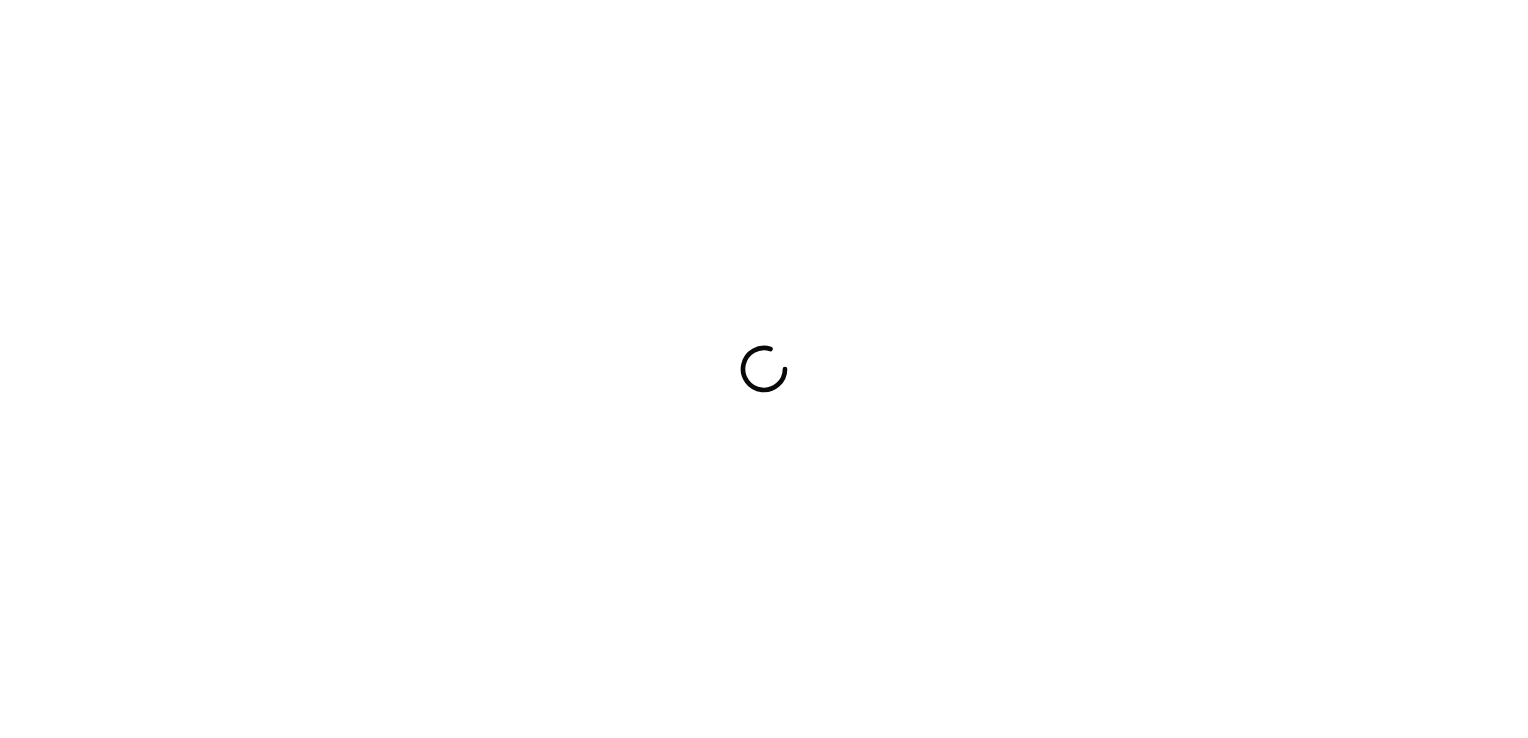 scroll, scrollTop: 0, scrollLeft: 0, axis: both 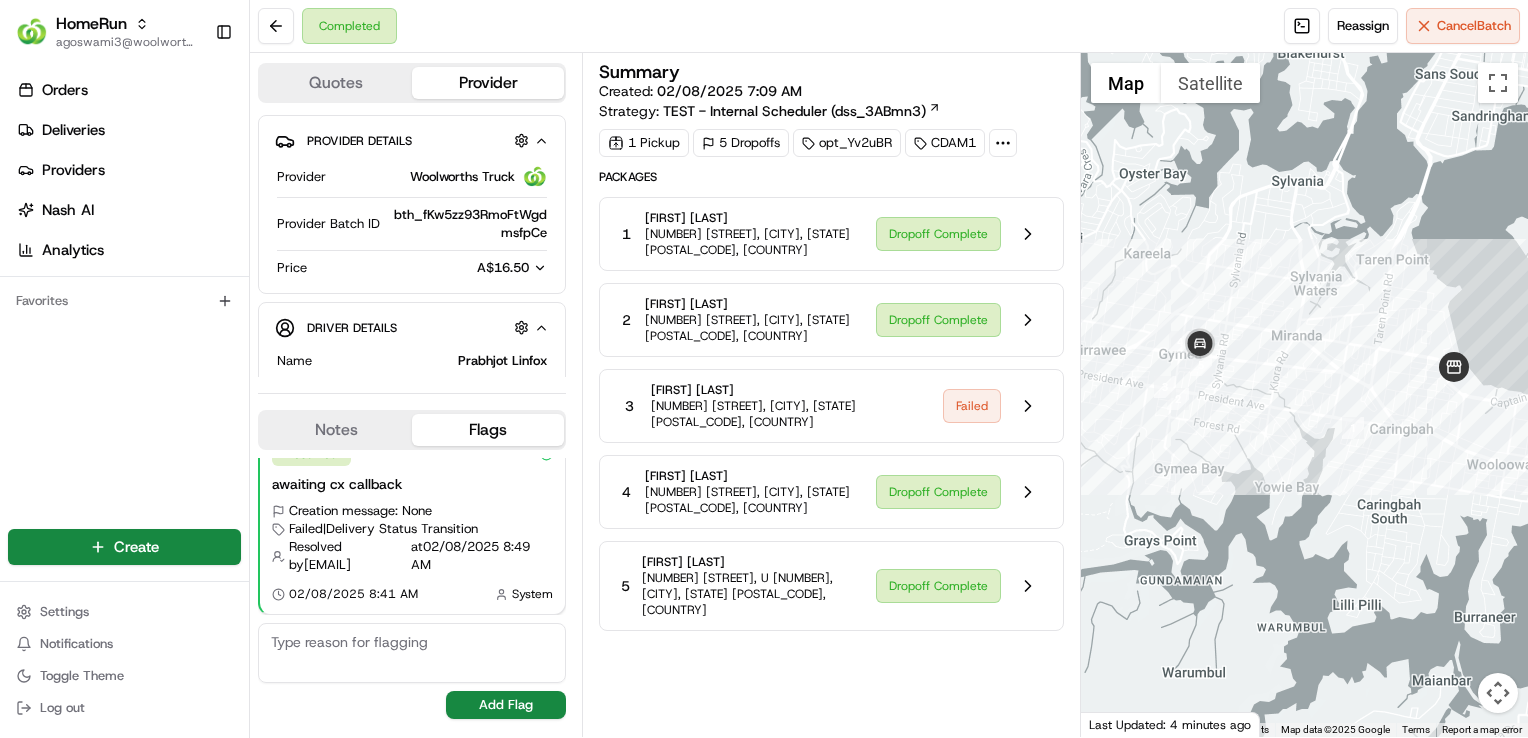 click on "Failed" at bounding box center (995, 406) 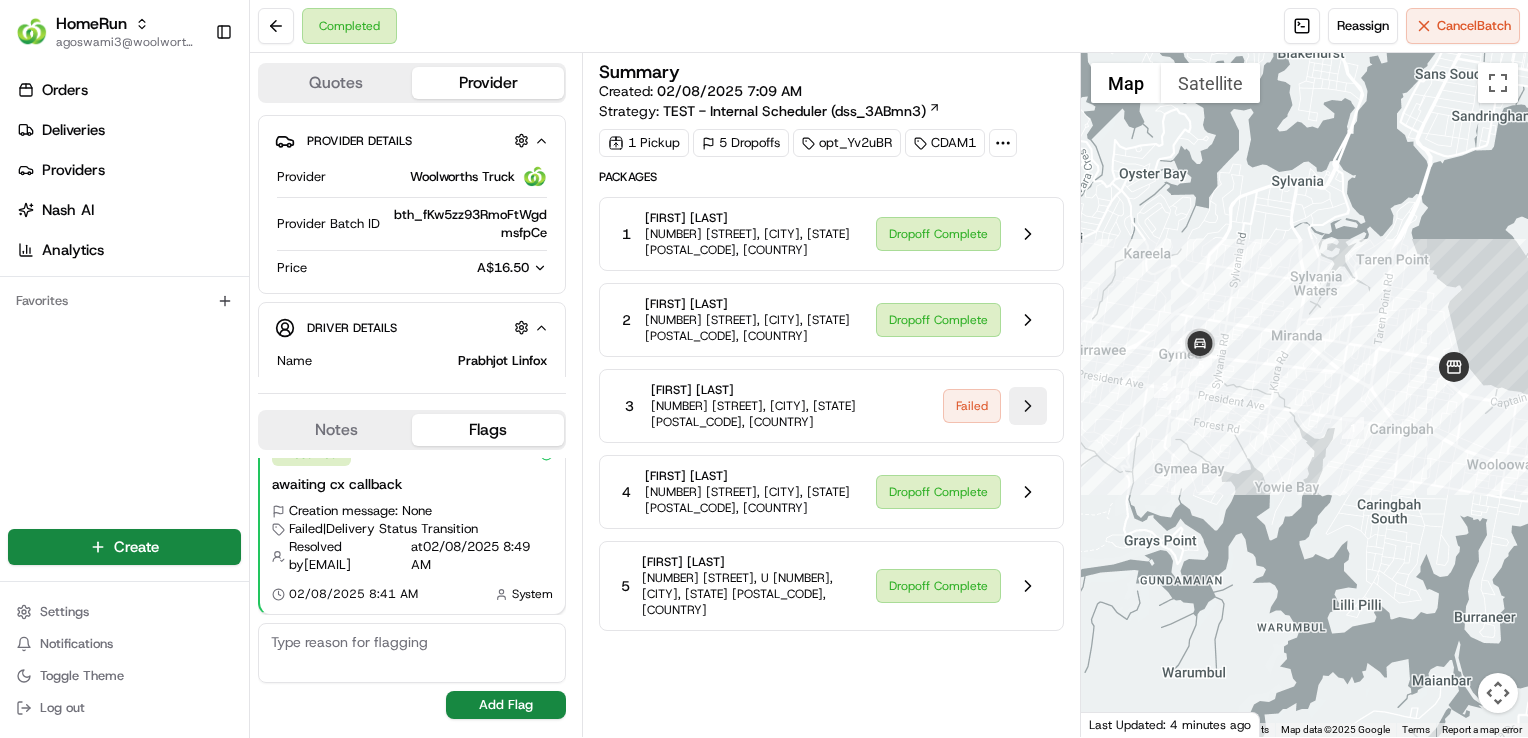 click at bounding box center (1028, 406) 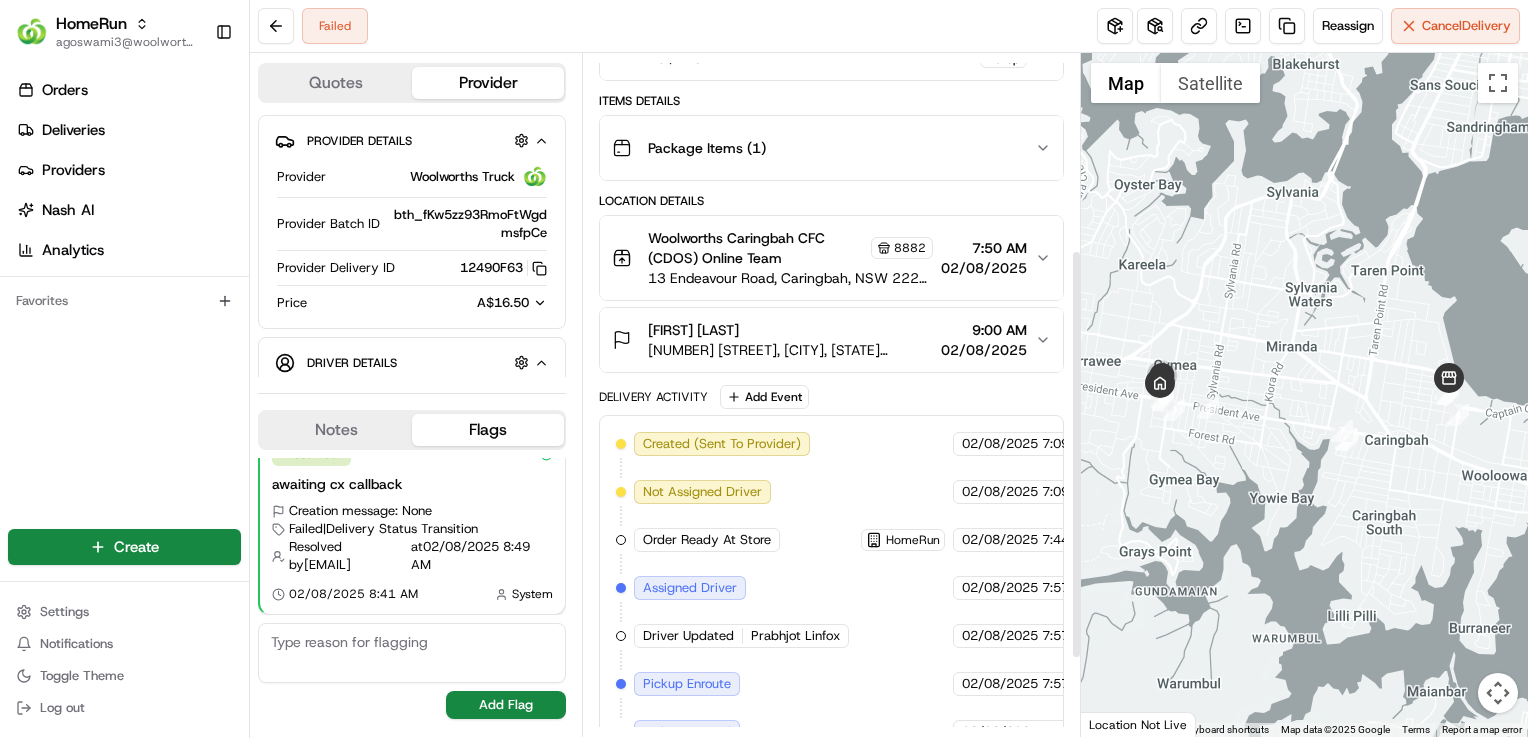 scroll, scrollTop: 457, scrollLeft: 0, axis: vertical 